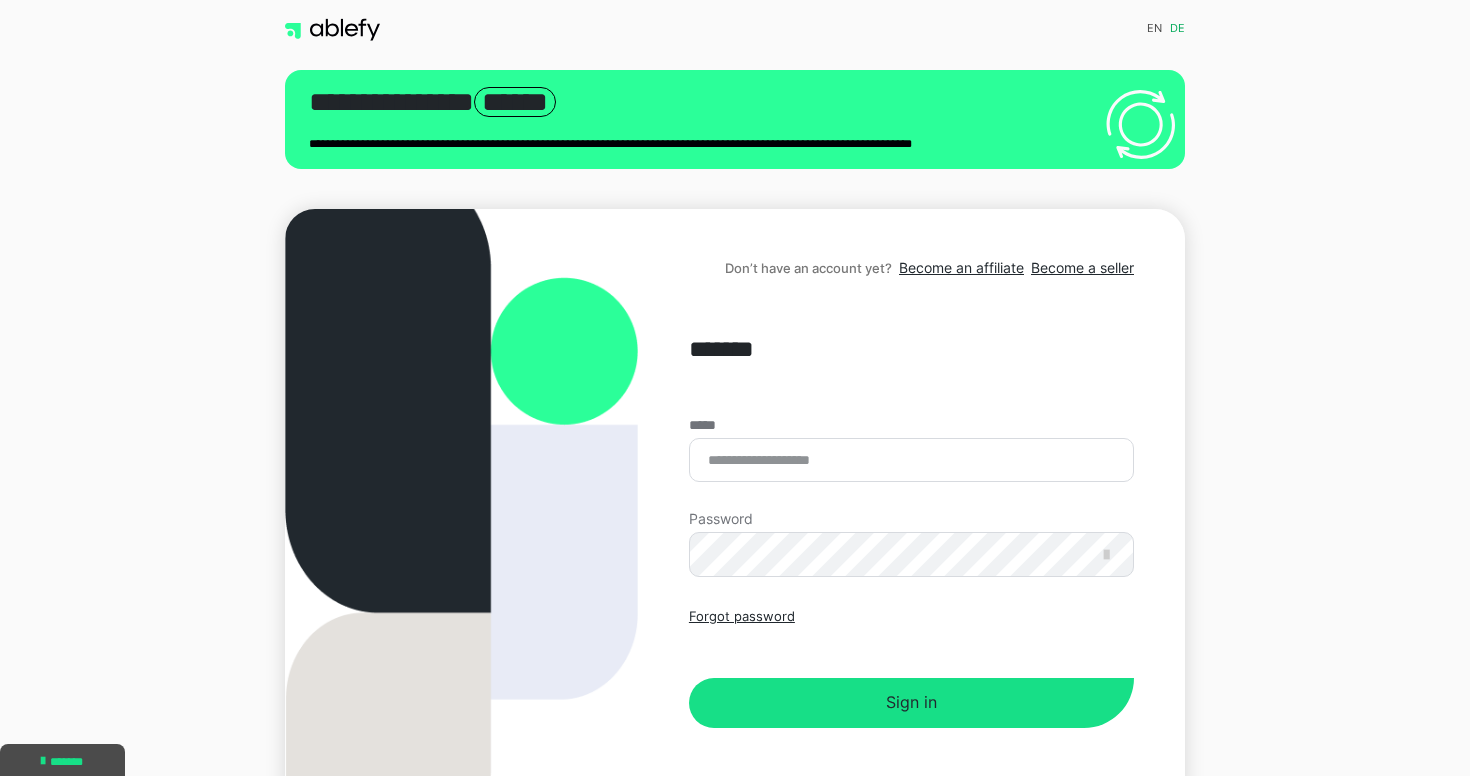 scroll, scrollTop: 0, scrollLeft: 0, axis: both 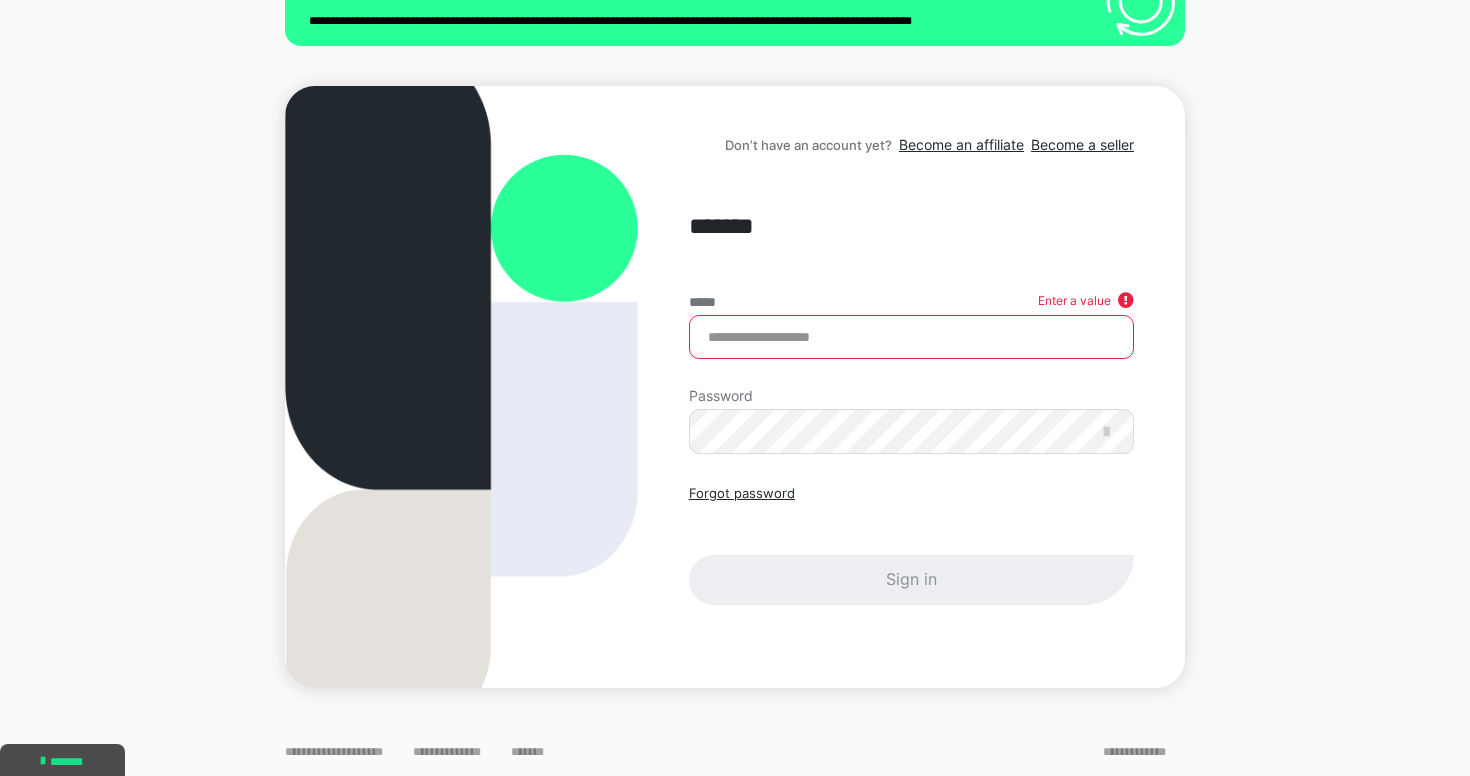 click on "*****" at bounding box center [911, 337] 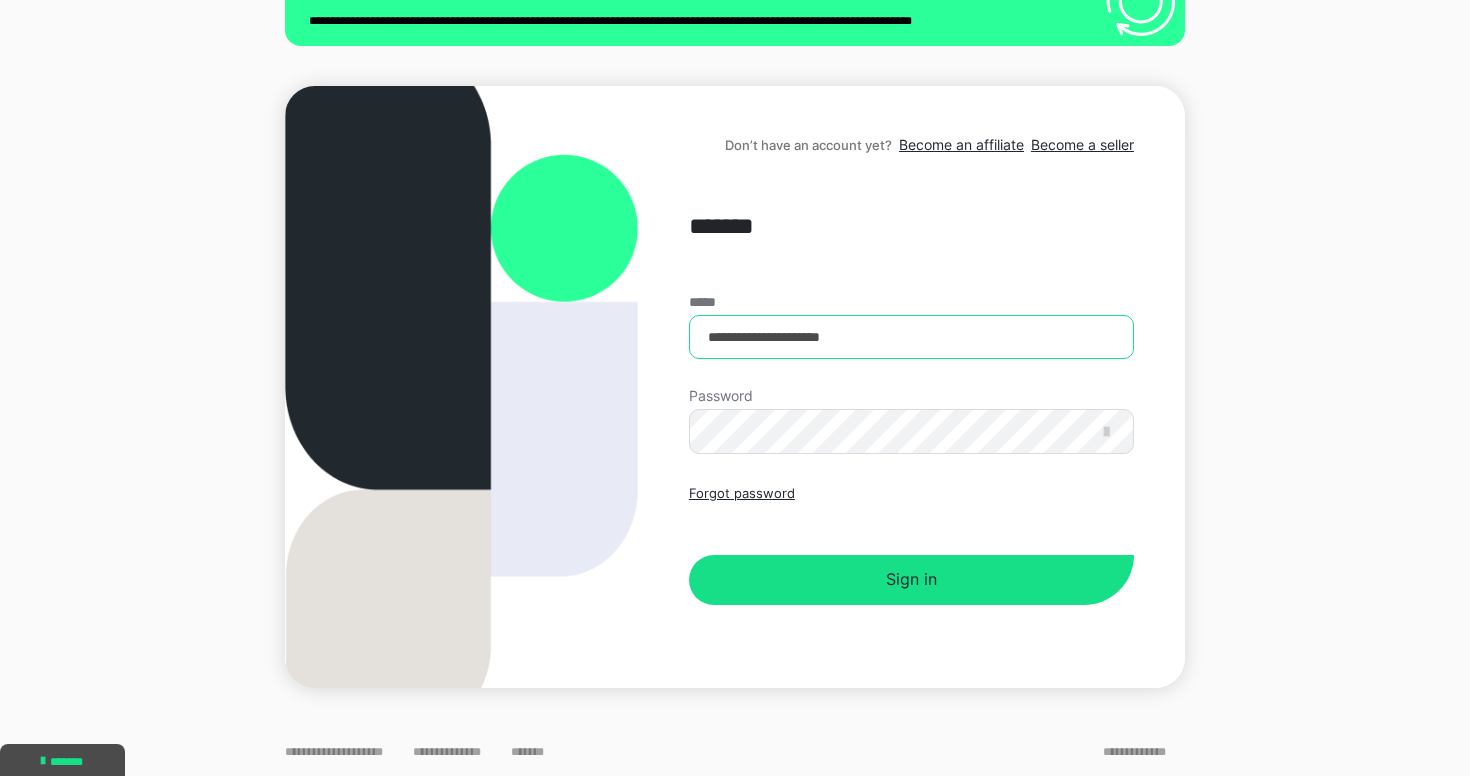 type on "**********" 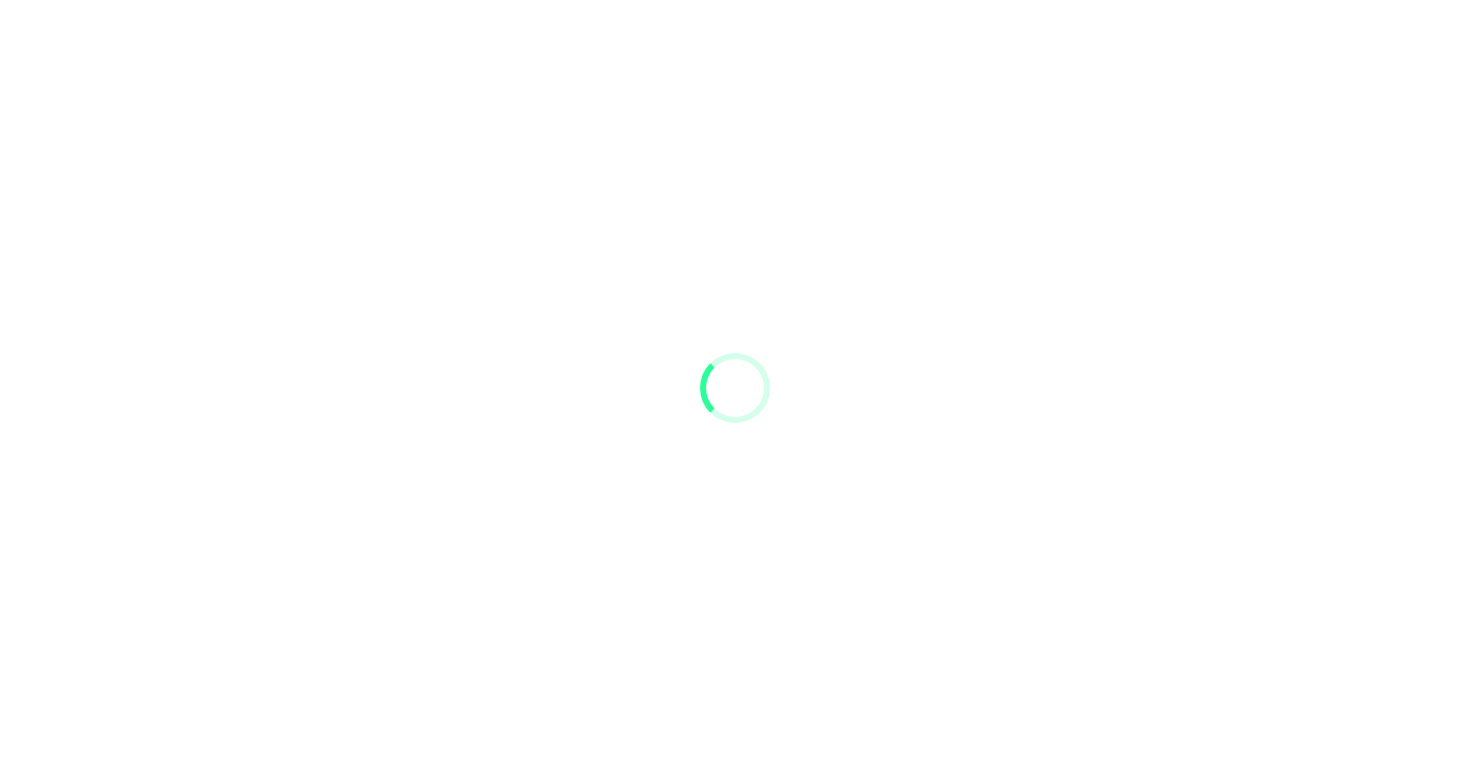 scroll, scrollTop: 0, scrollLeft: 0, axis: both 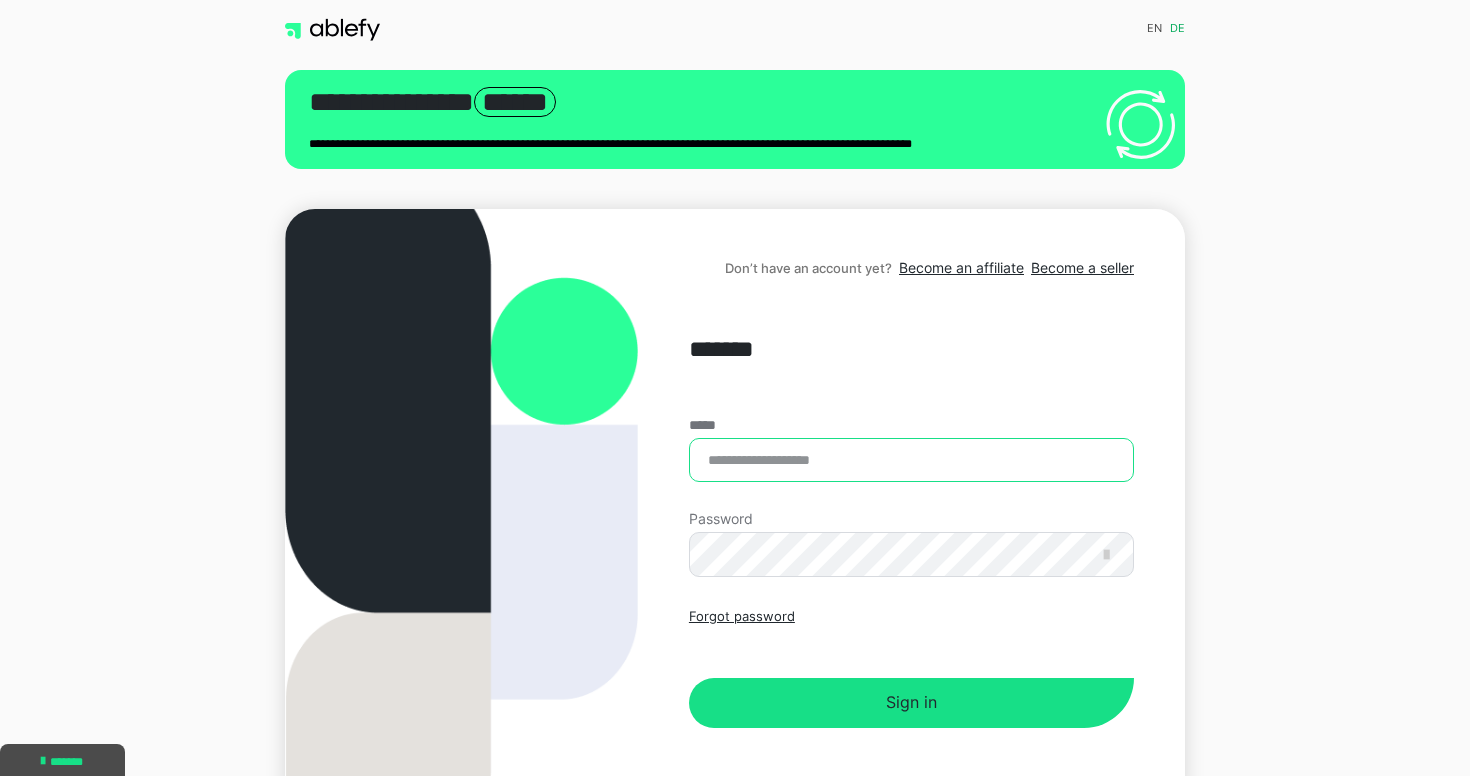 click on "*****" at bounding box center (911, 460) 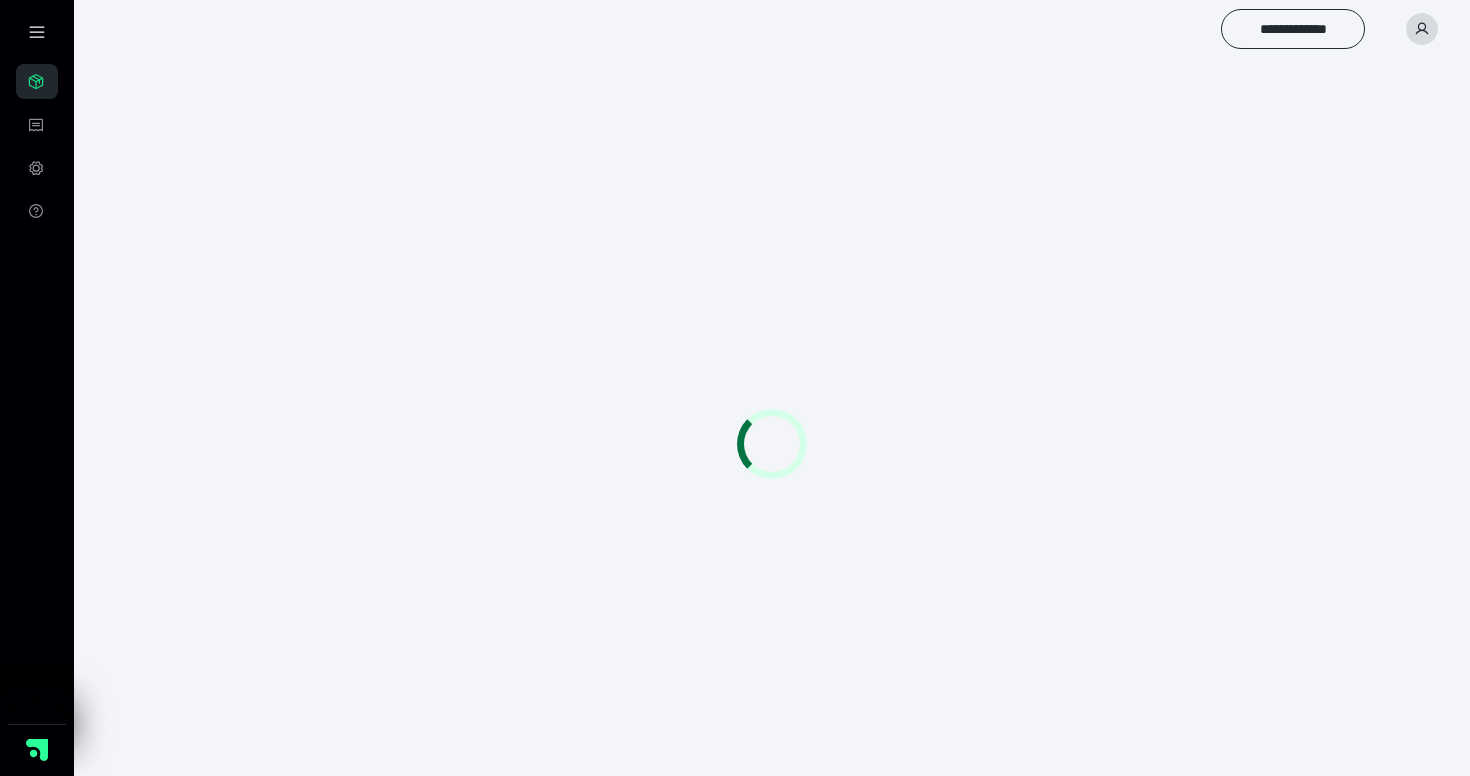 scroll, scrollTop: 0, scrollLeft: 0, axis: both 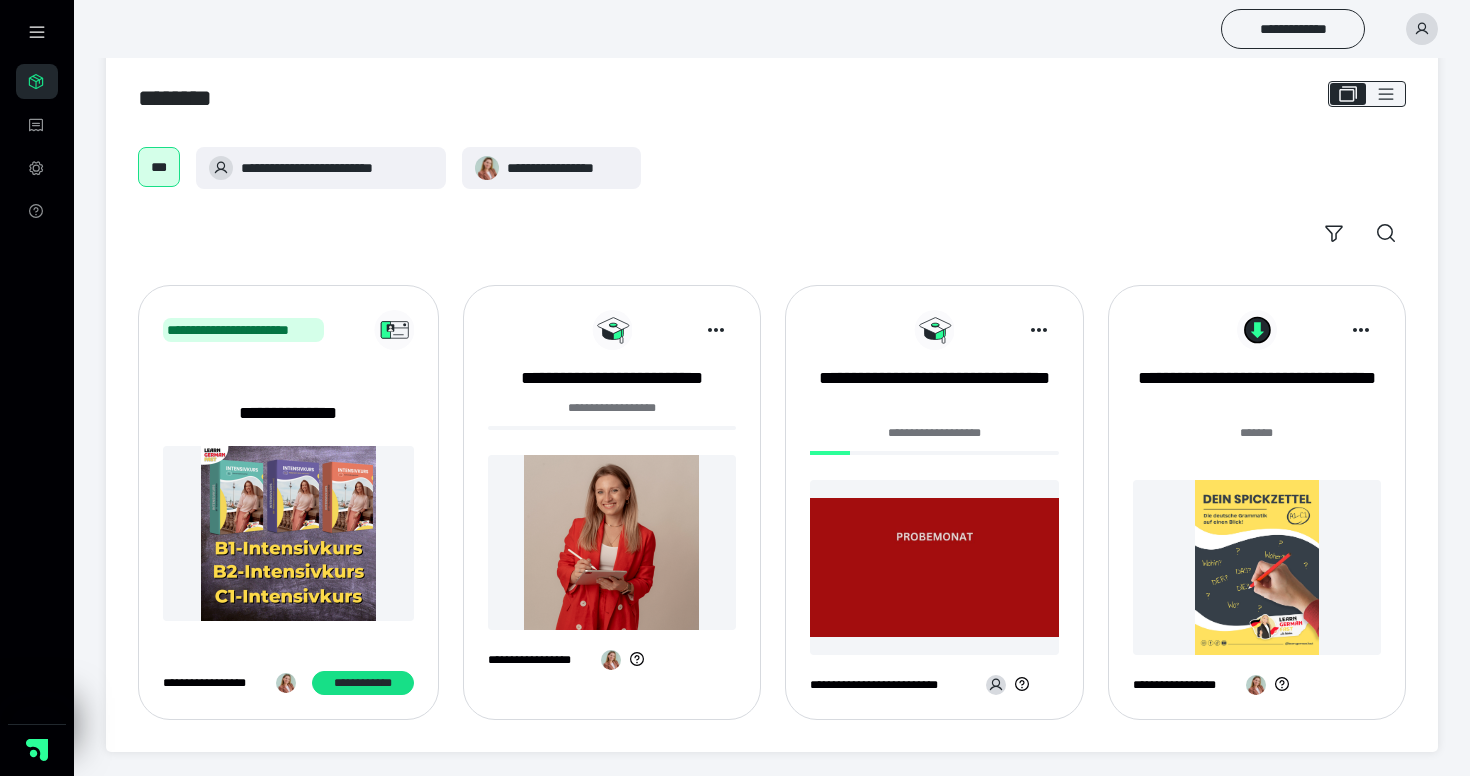 click at bounding box center [612, 542] 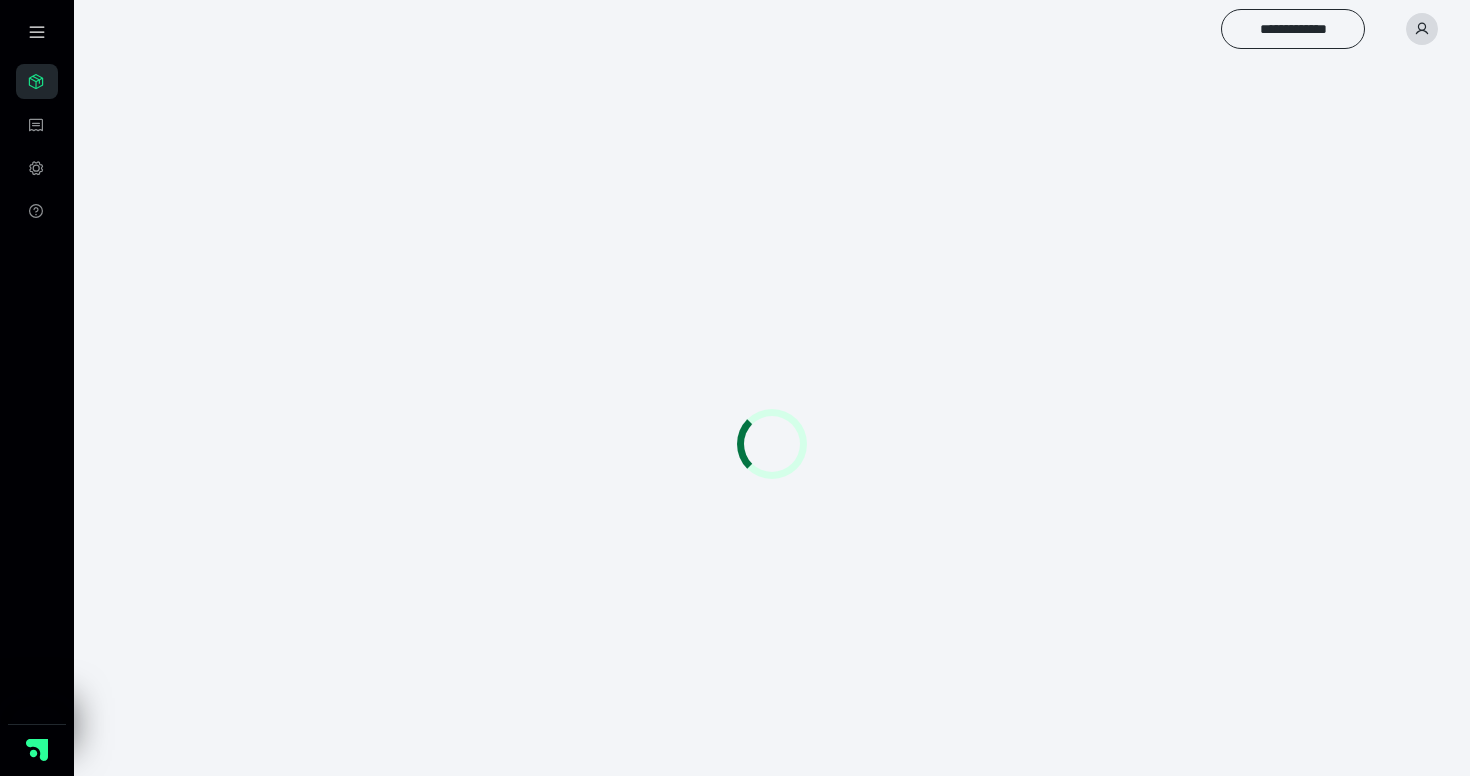 scroll, scrollTop: 0, scrollLeft: 0, axis: both 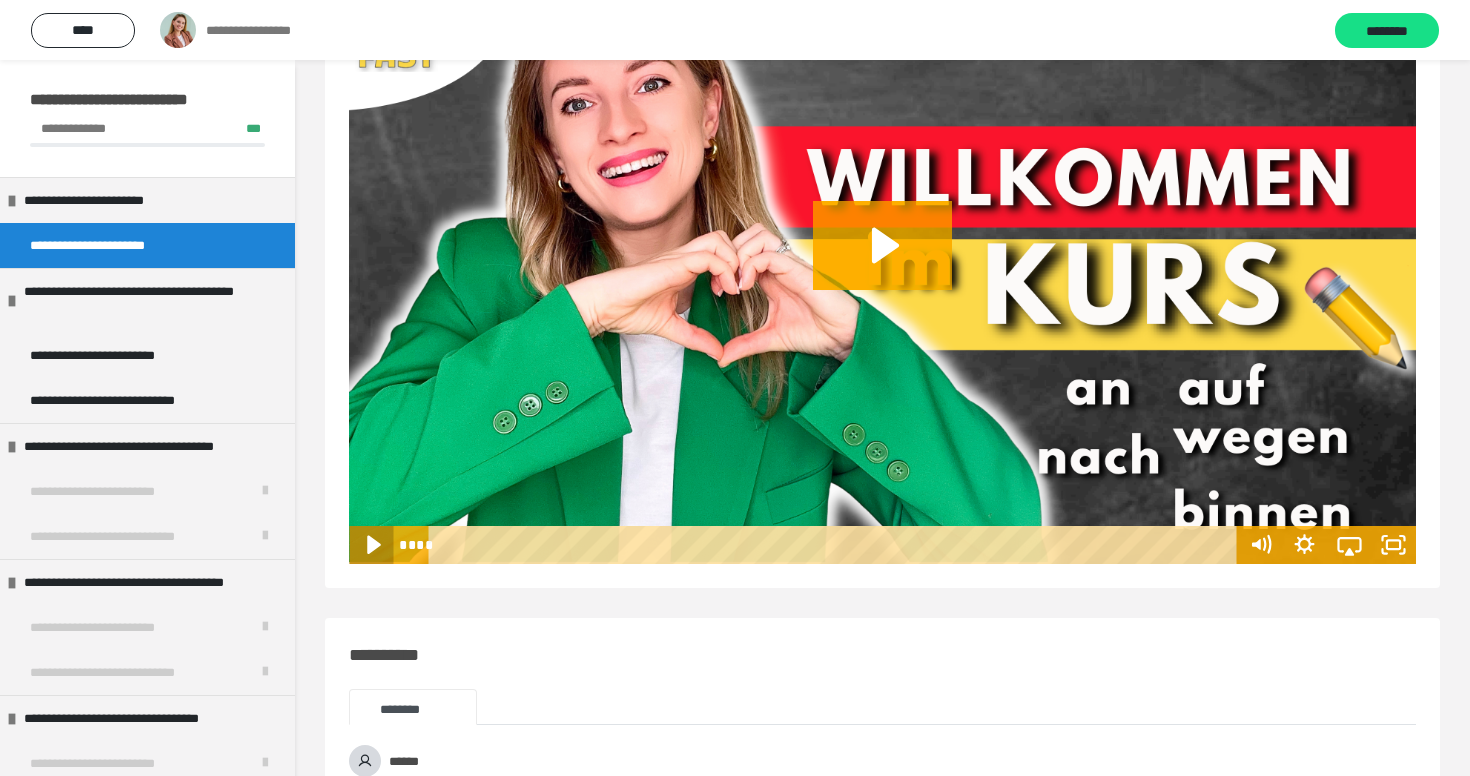 click 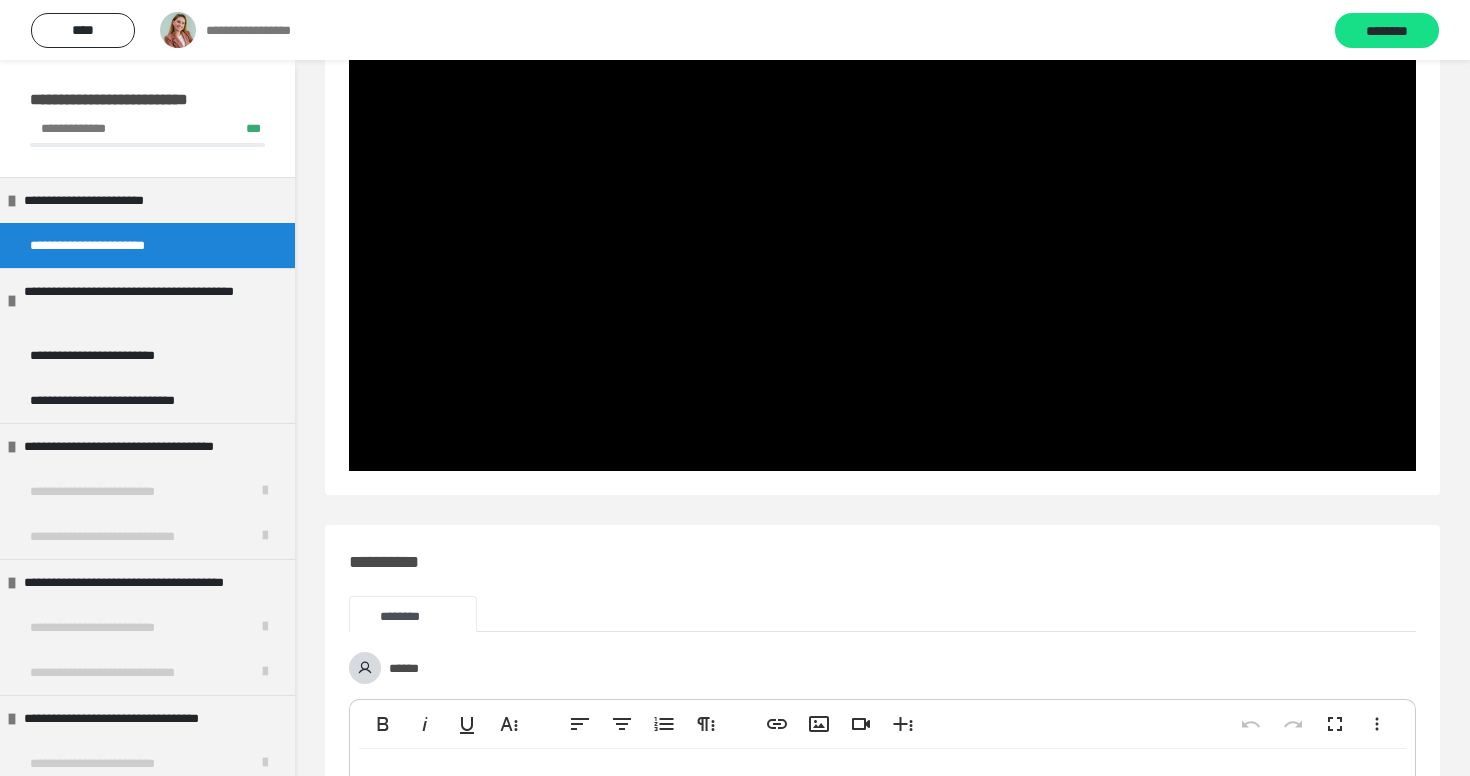 scroll, scrollTop: 1314, scrollLeft: 0, axis: vertical 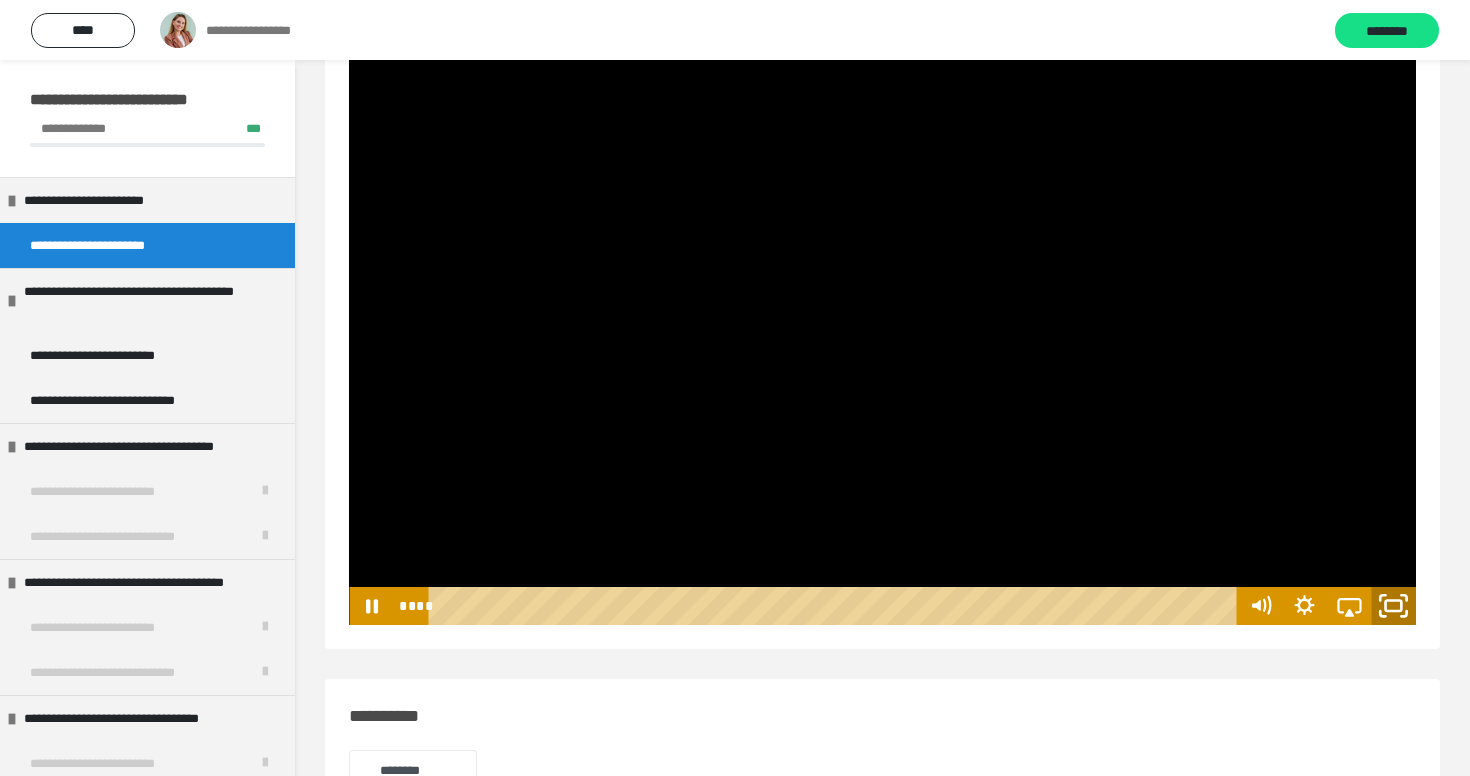 click 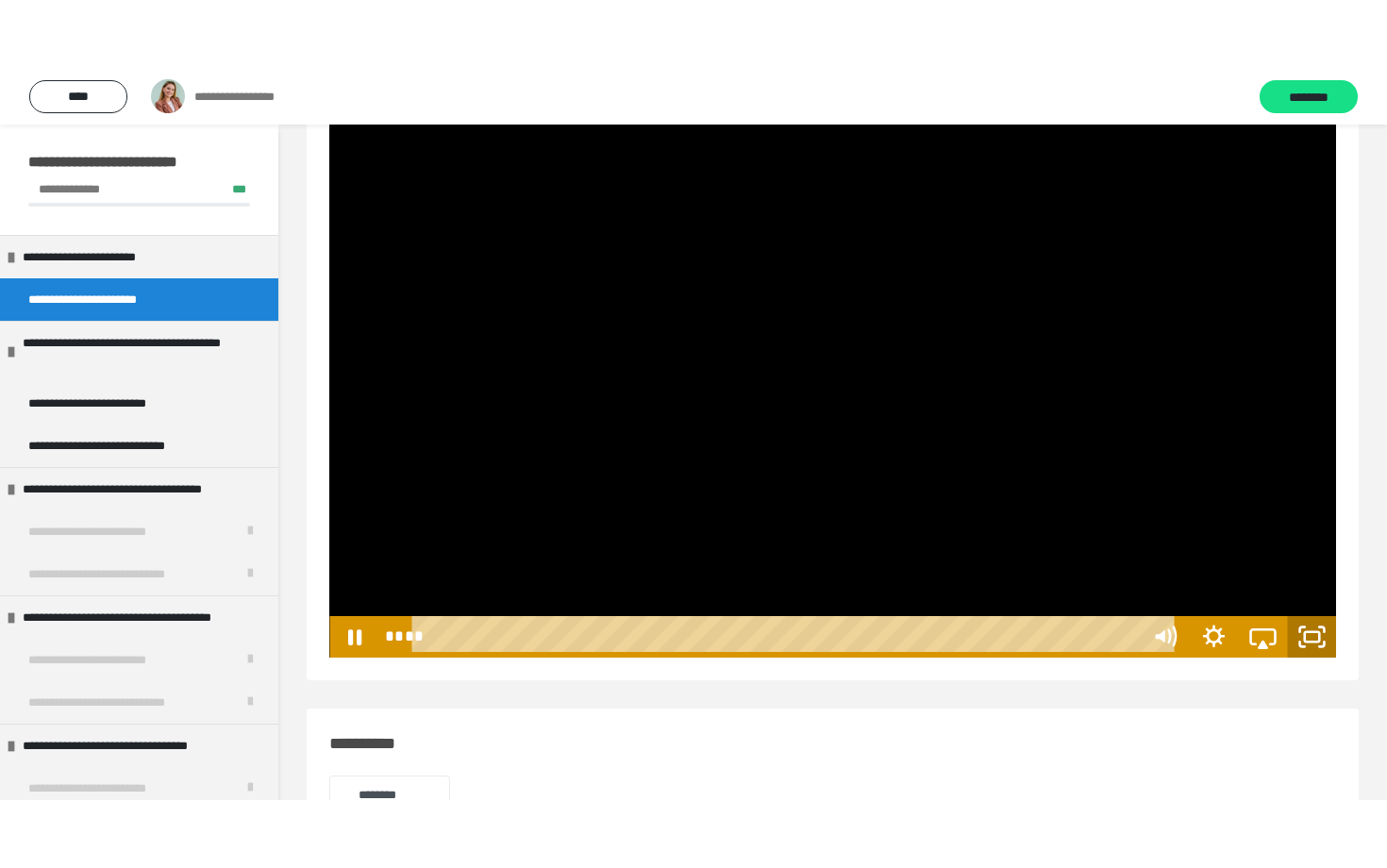 scroll, scrollTop: 0, scrollLeft: 0, axis: both 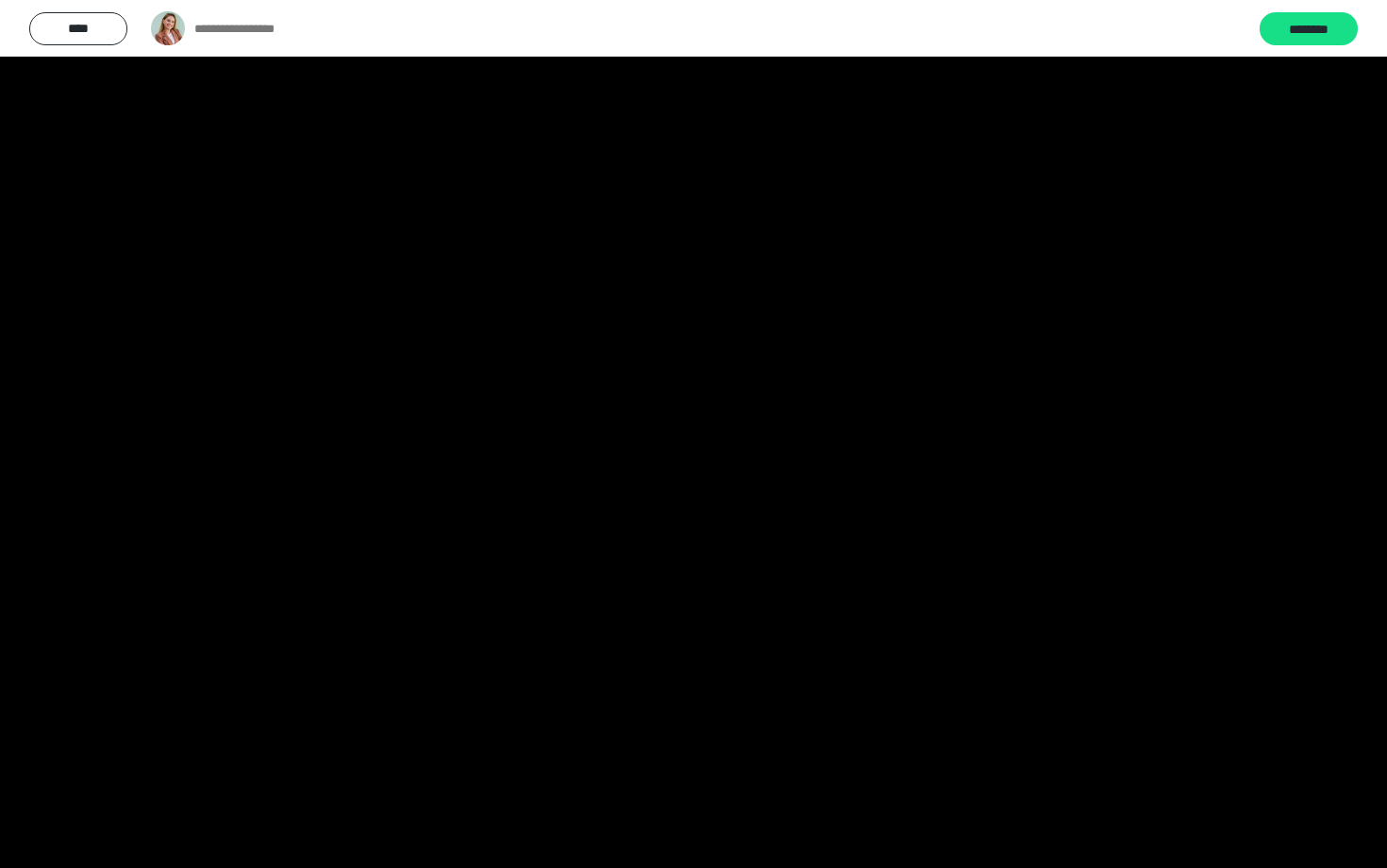 type 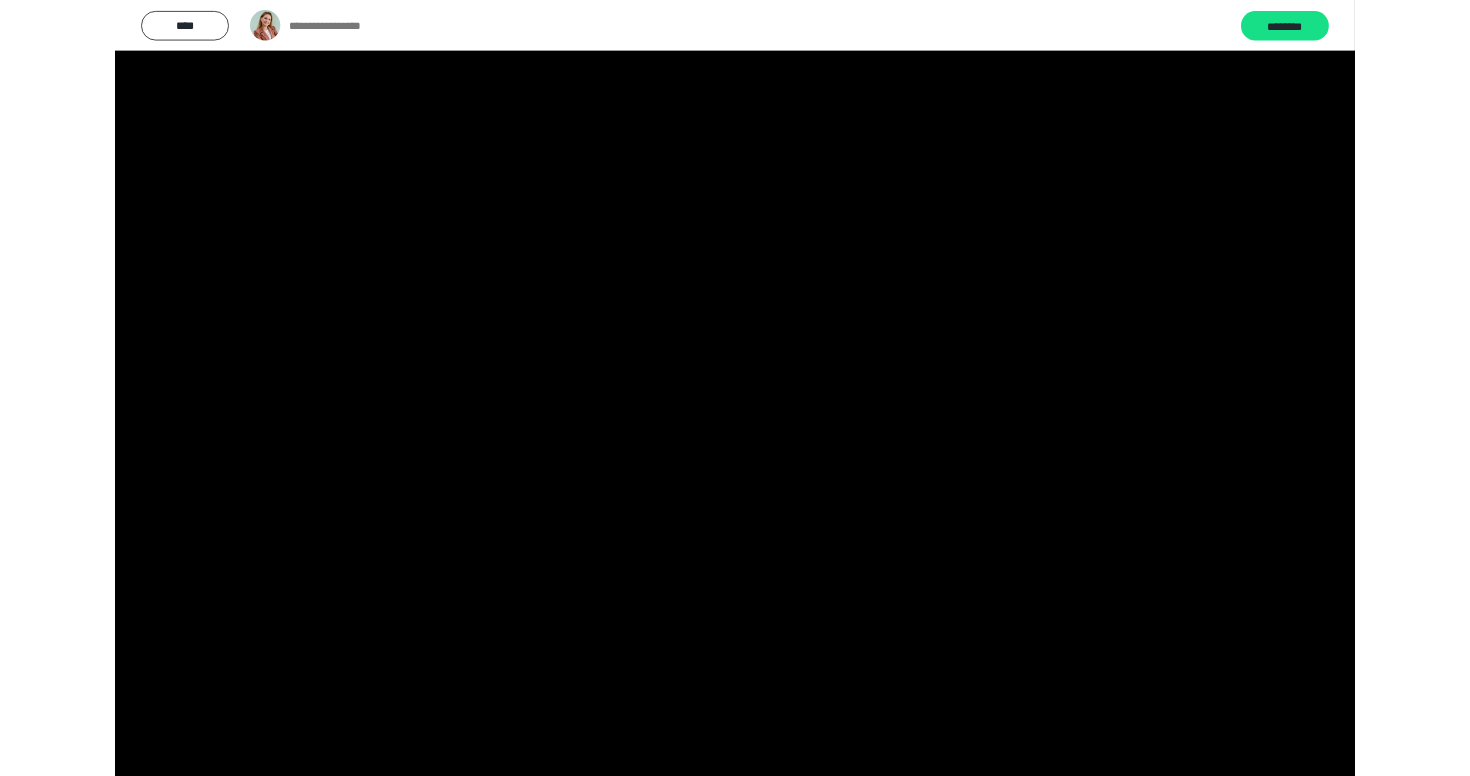 scroll, scrollTop: 1314, scrollLeft: 0, axis: vertical 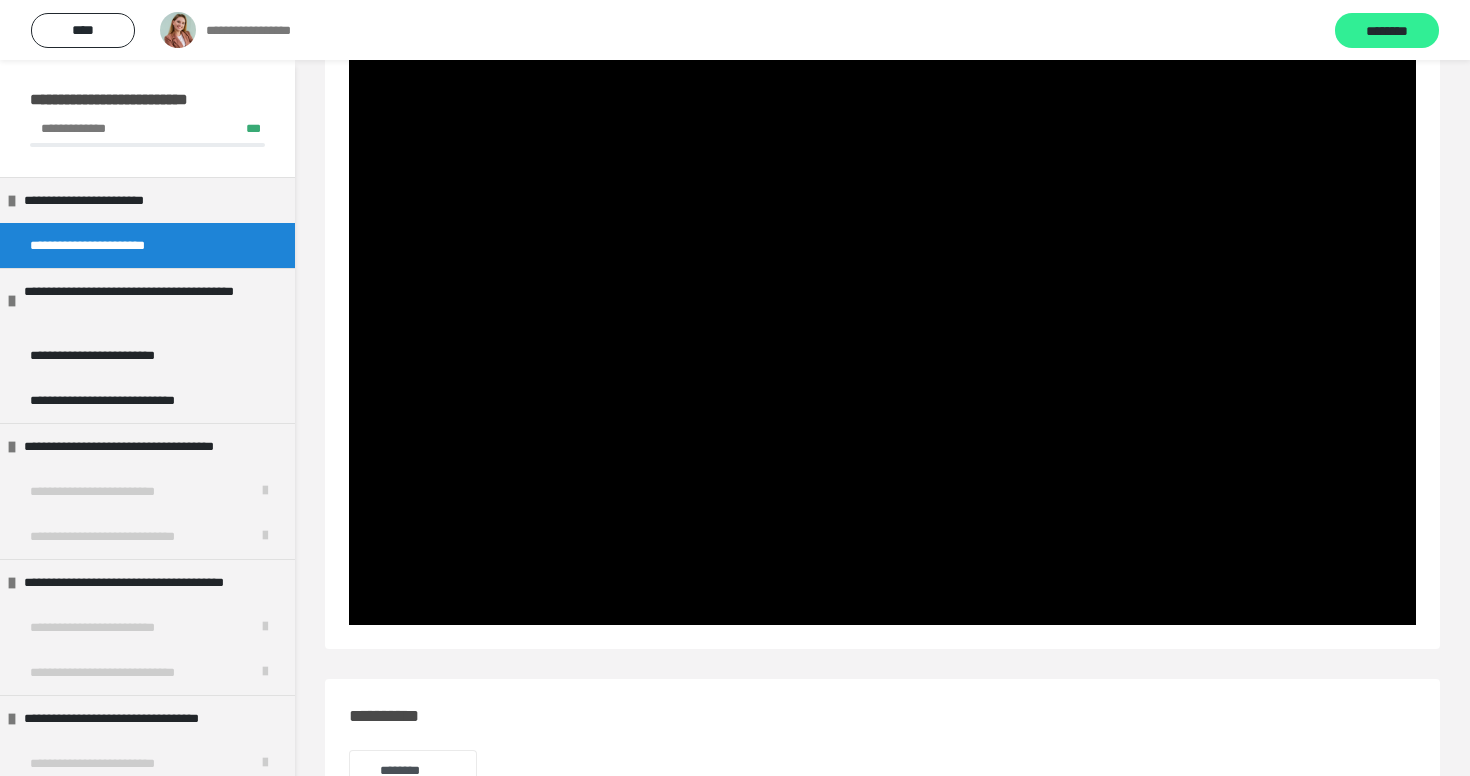 click on "********" at bounding box center [1387, 31] 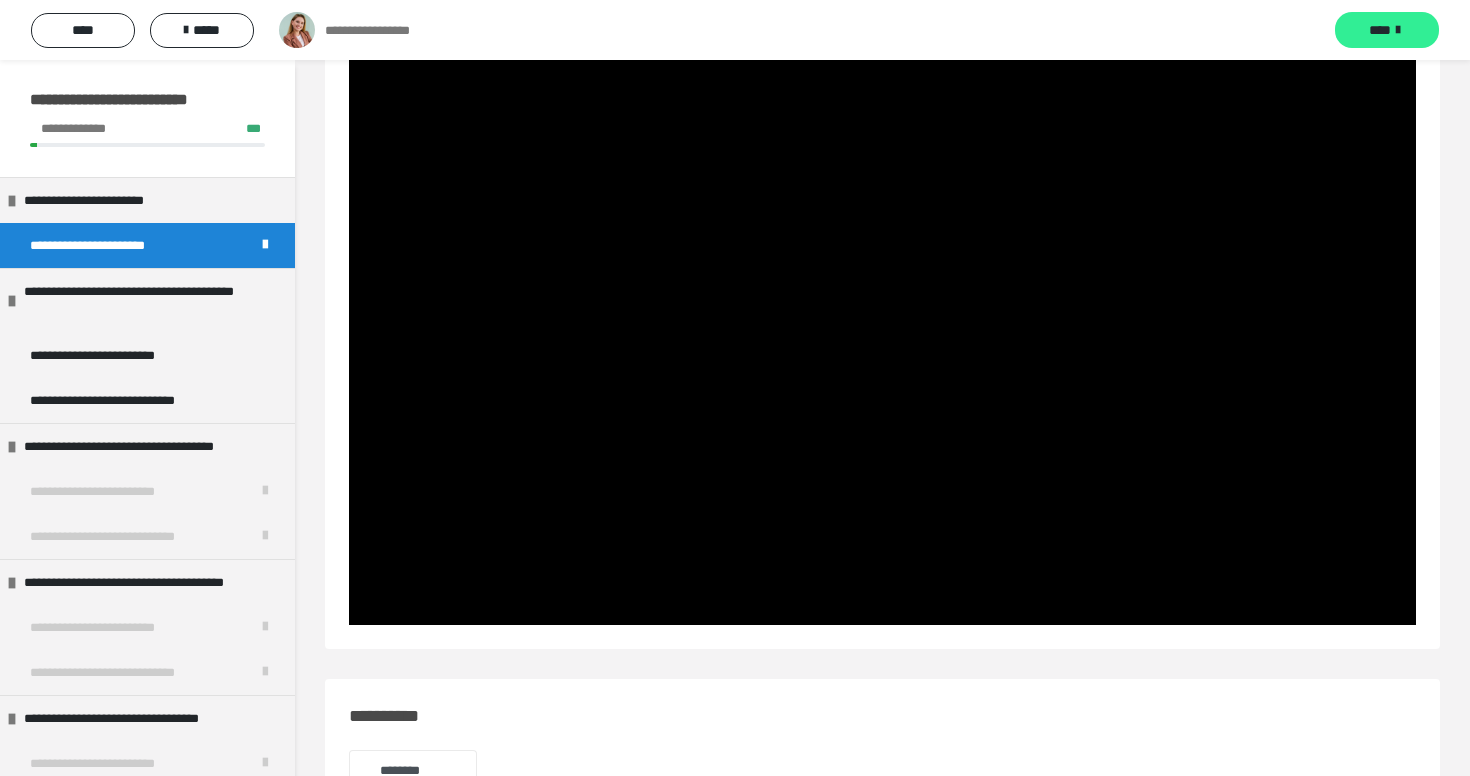 click on "****" at bounding box center [1380, 30] 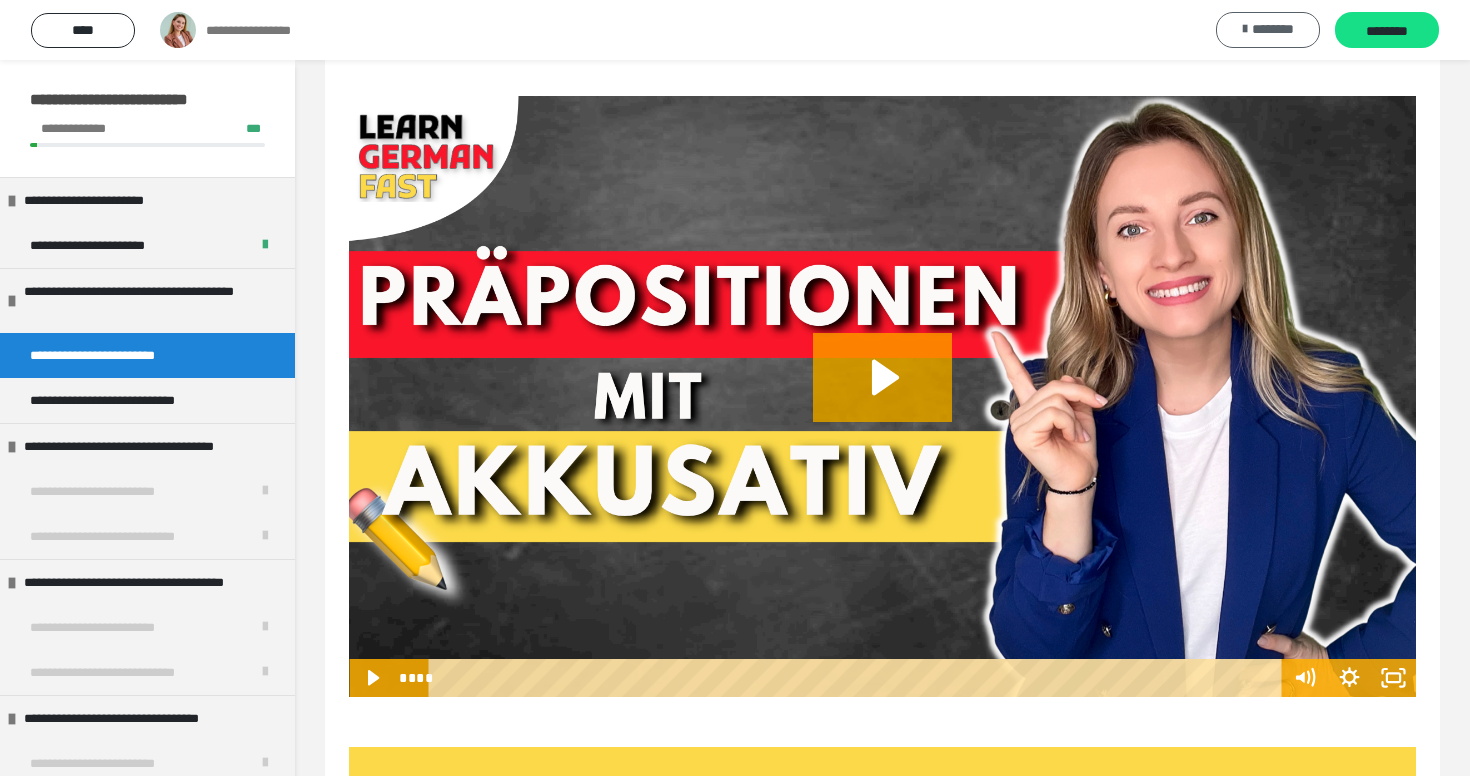 scroll, scrollTop: 1016, scrollLeft: 0, axis: vertical 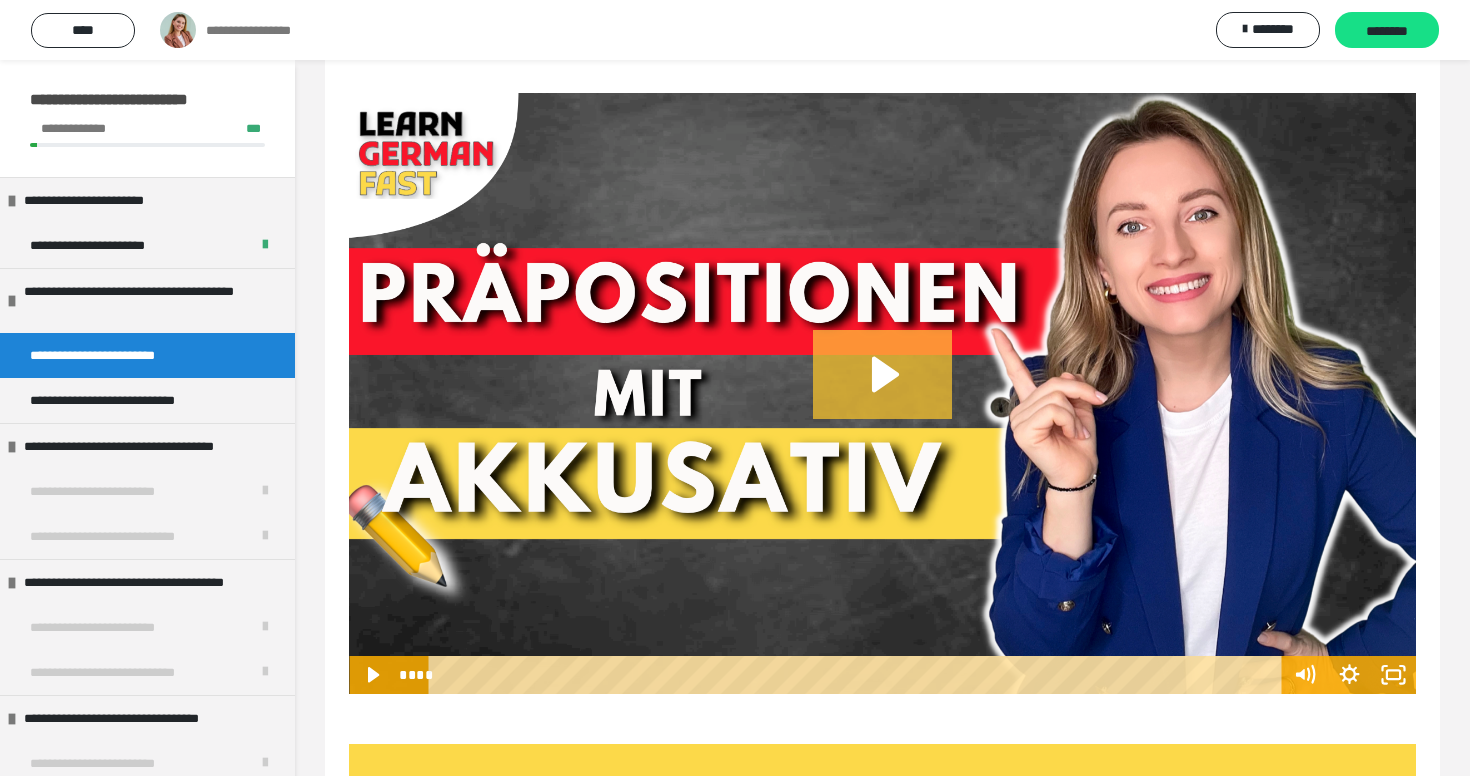 click 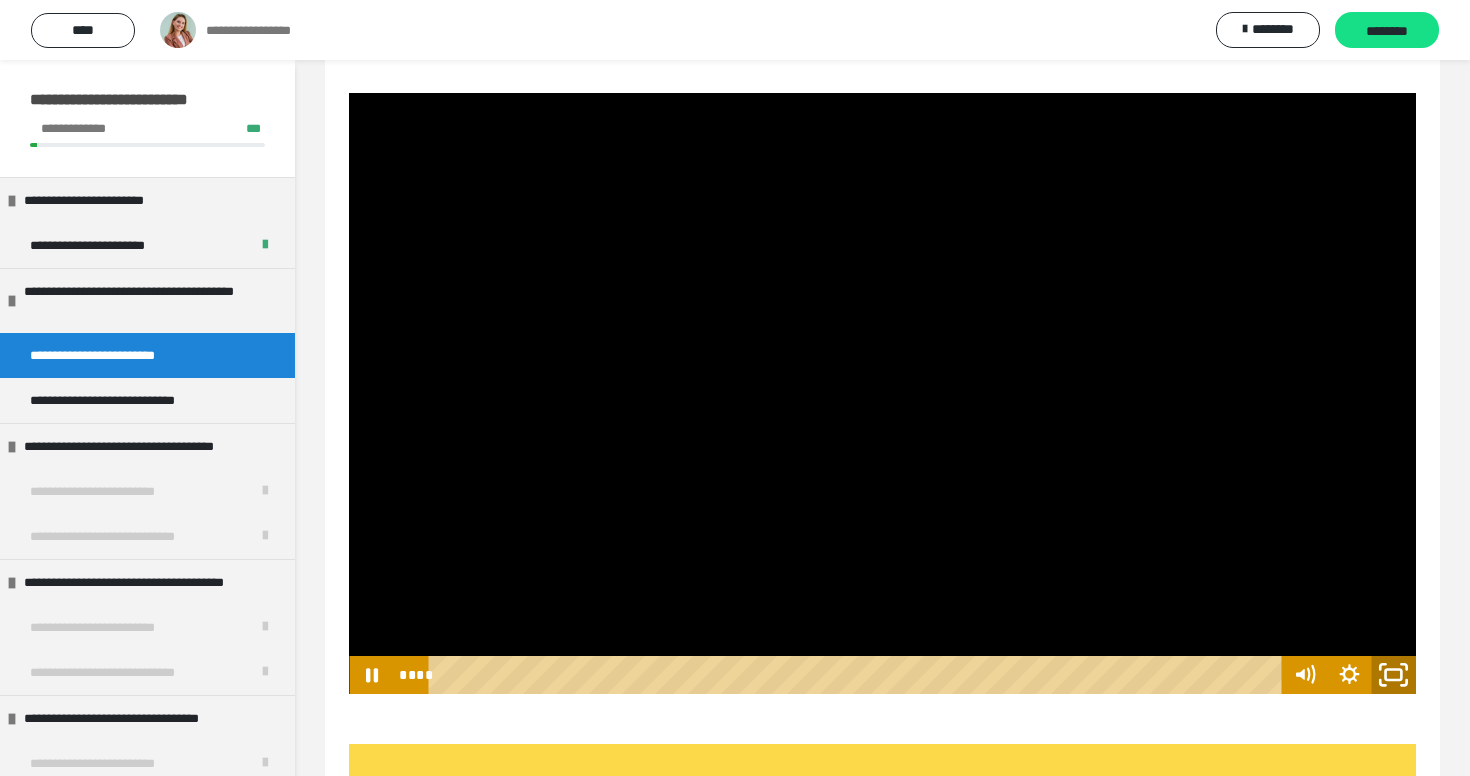 click 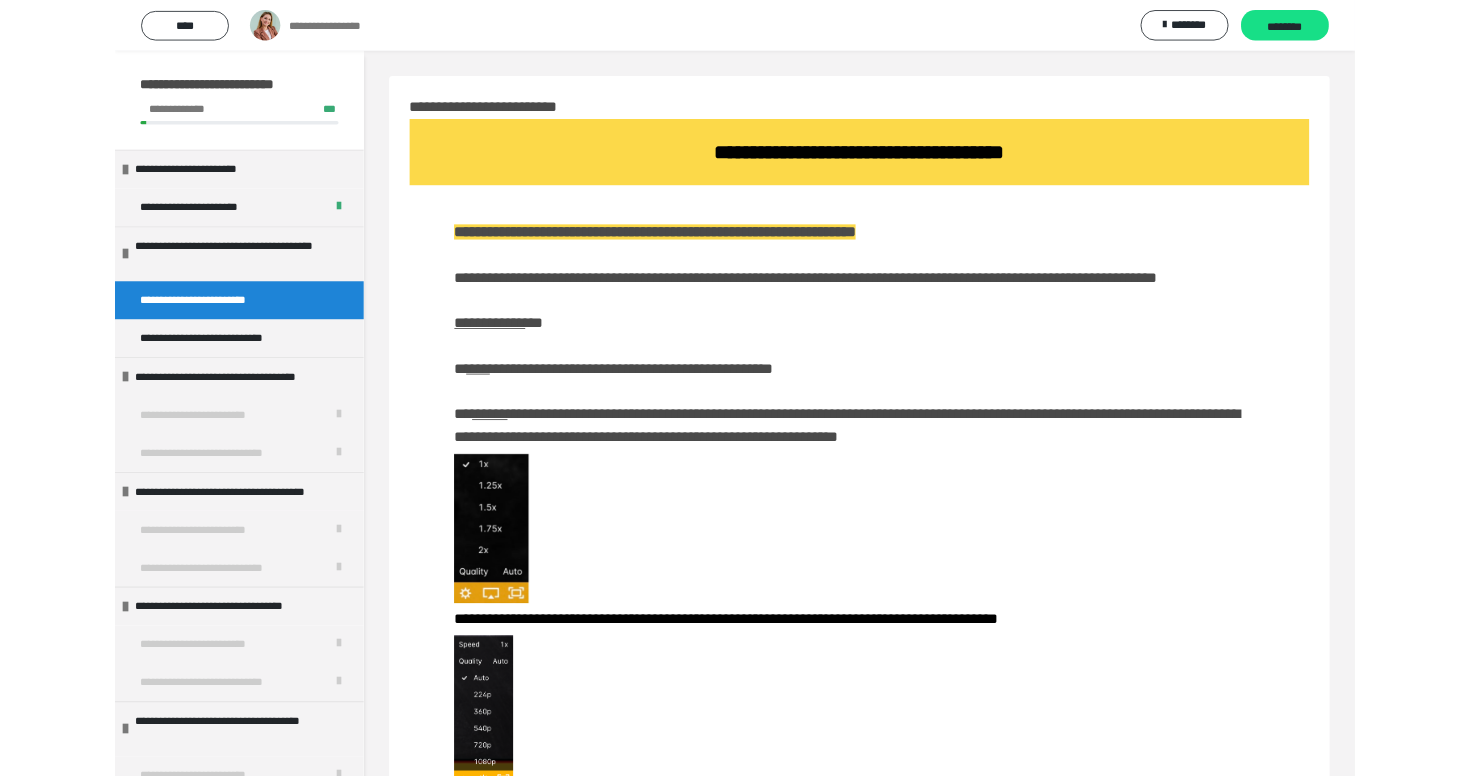 scroll, scrollTop: 1016, scrollLeft: 0, axis: vertical 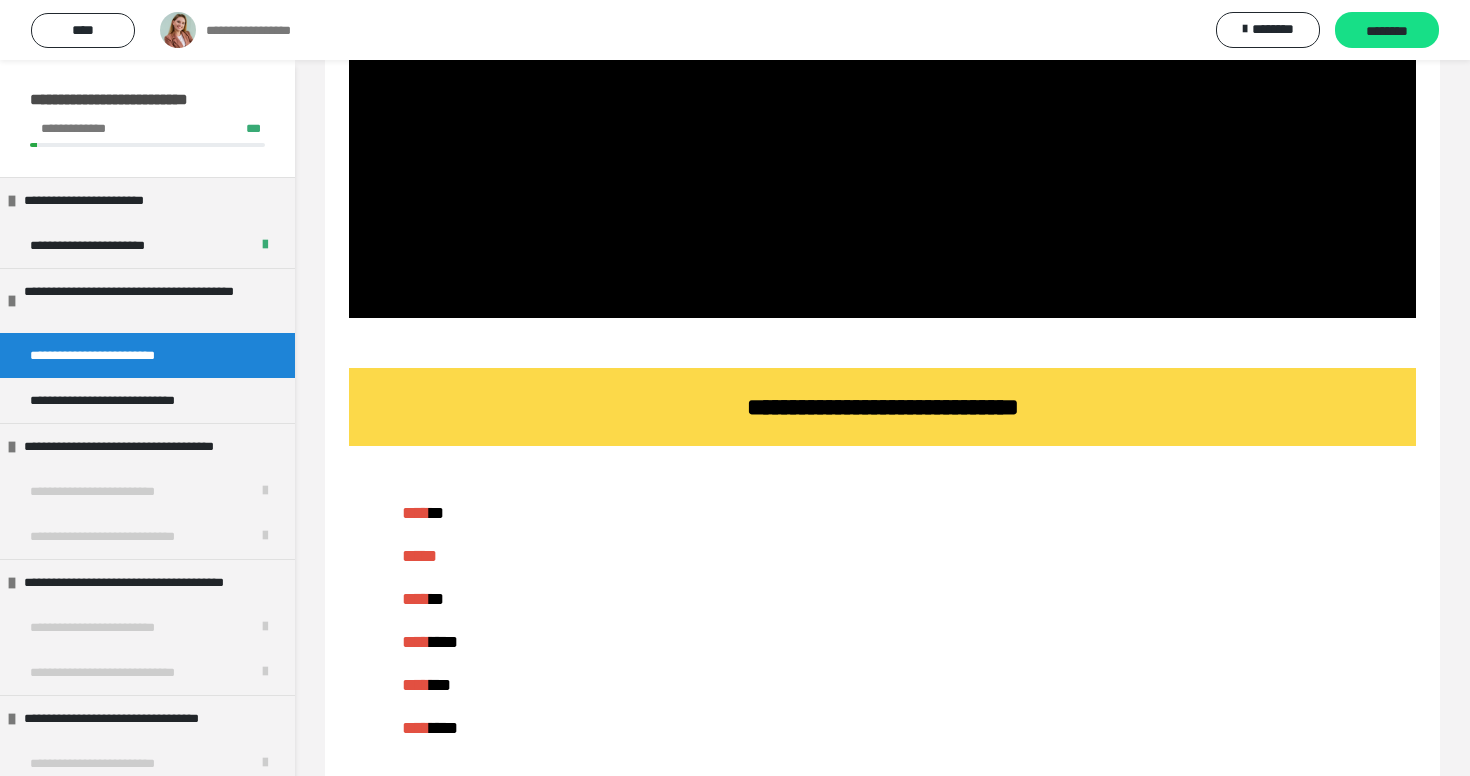 click on "**********" at bounding box center [882, 1111] 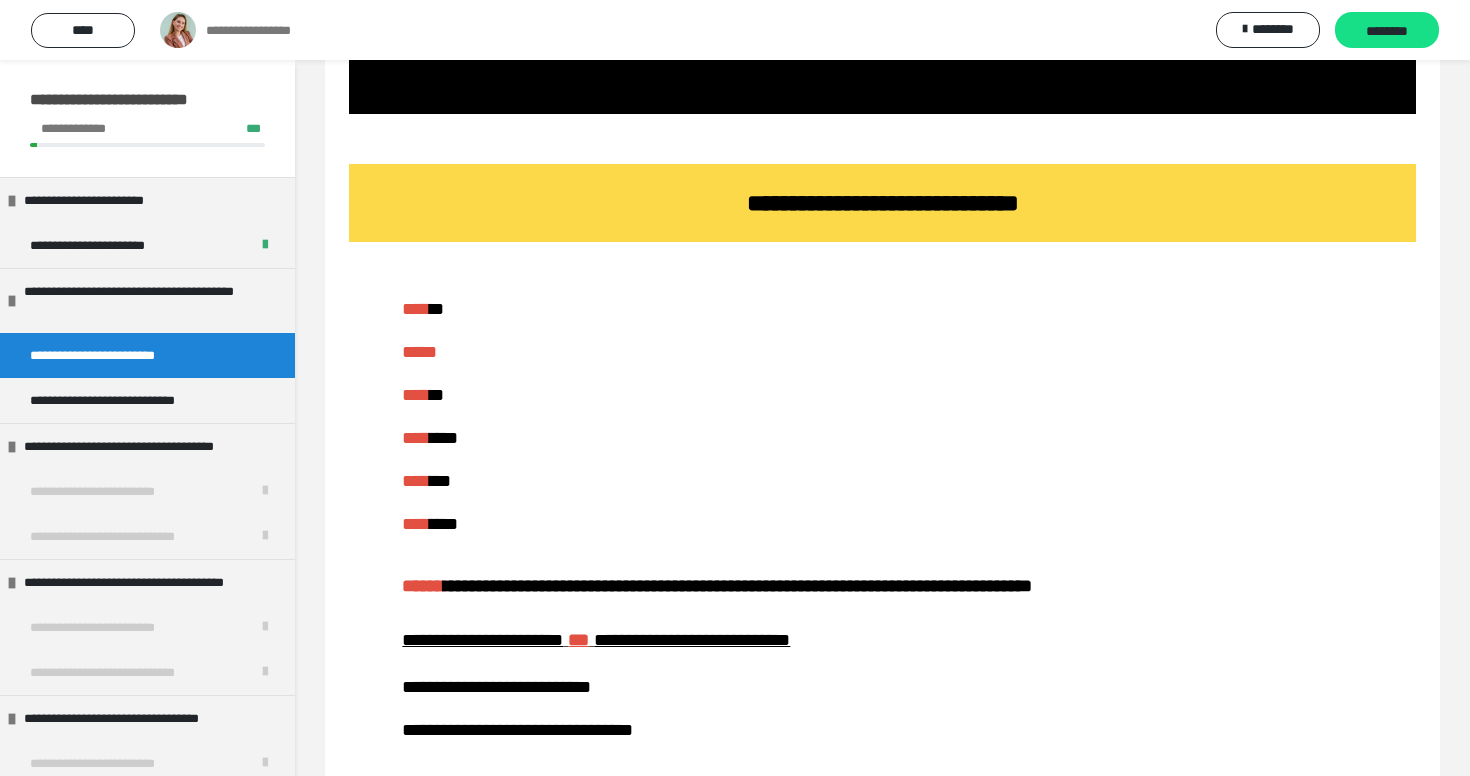 scroll, scrollTop: 1597, scrollLeft: 0, axis: vertical 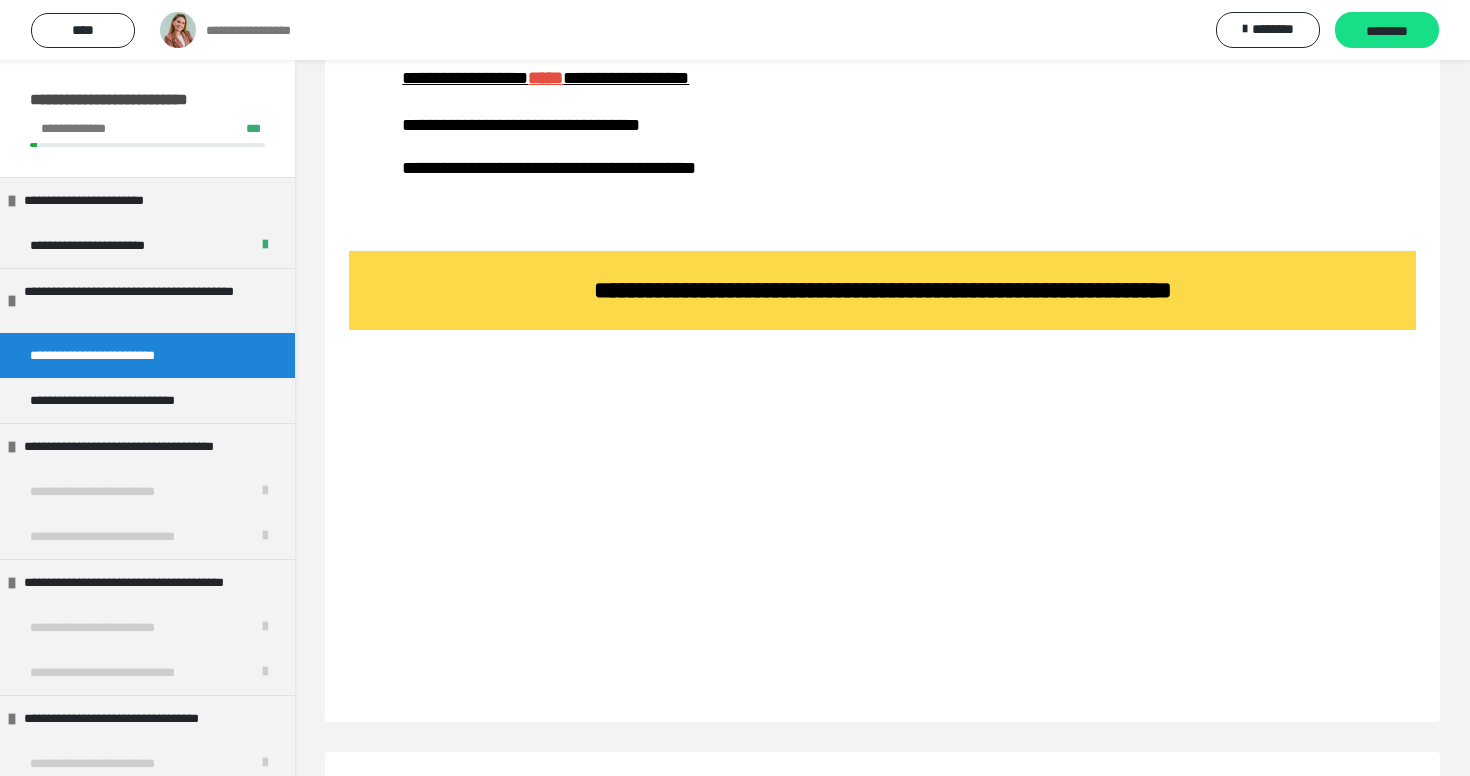click on "**********" at bounding box center (882, 72) 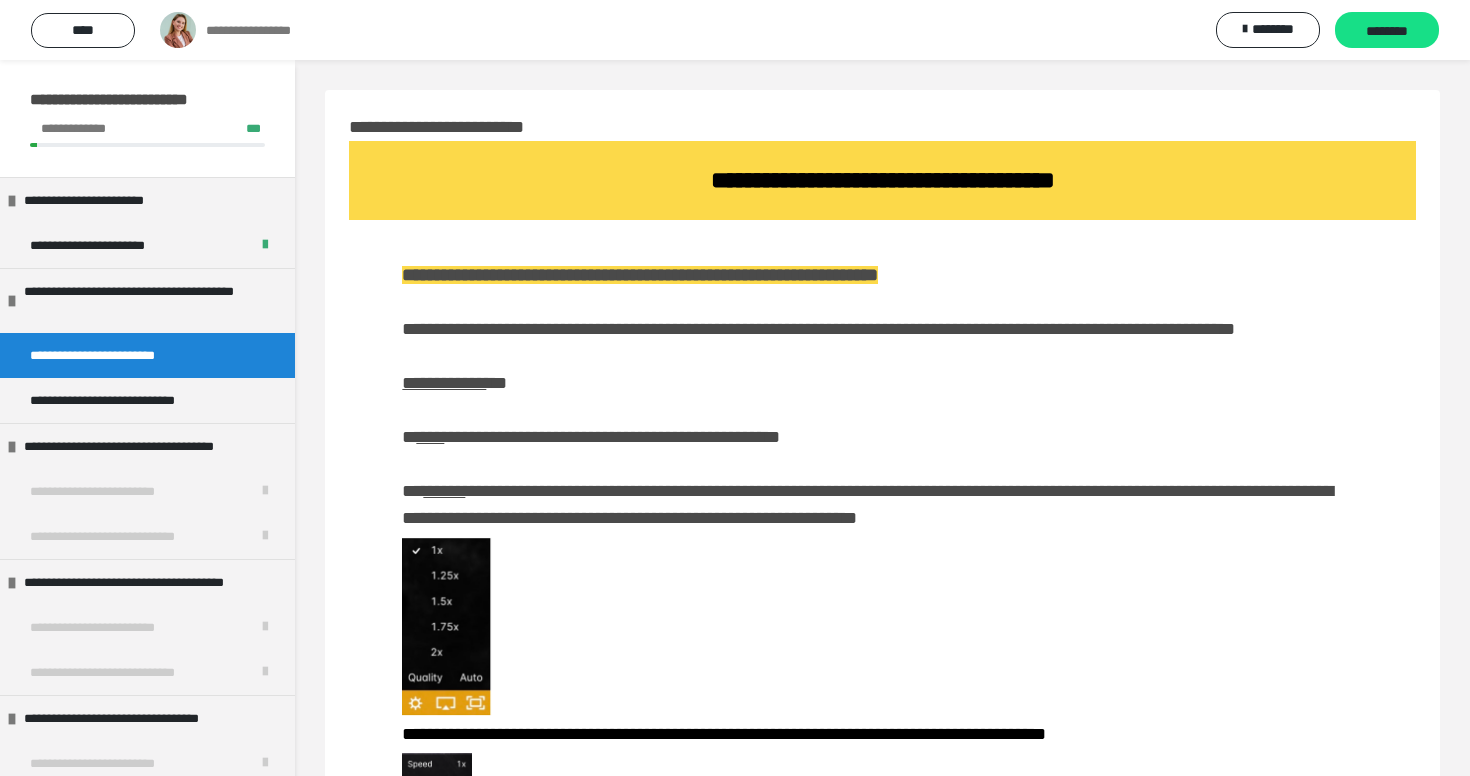 scroll, scrollTop: 0, scrollLeft: 0, axis: both 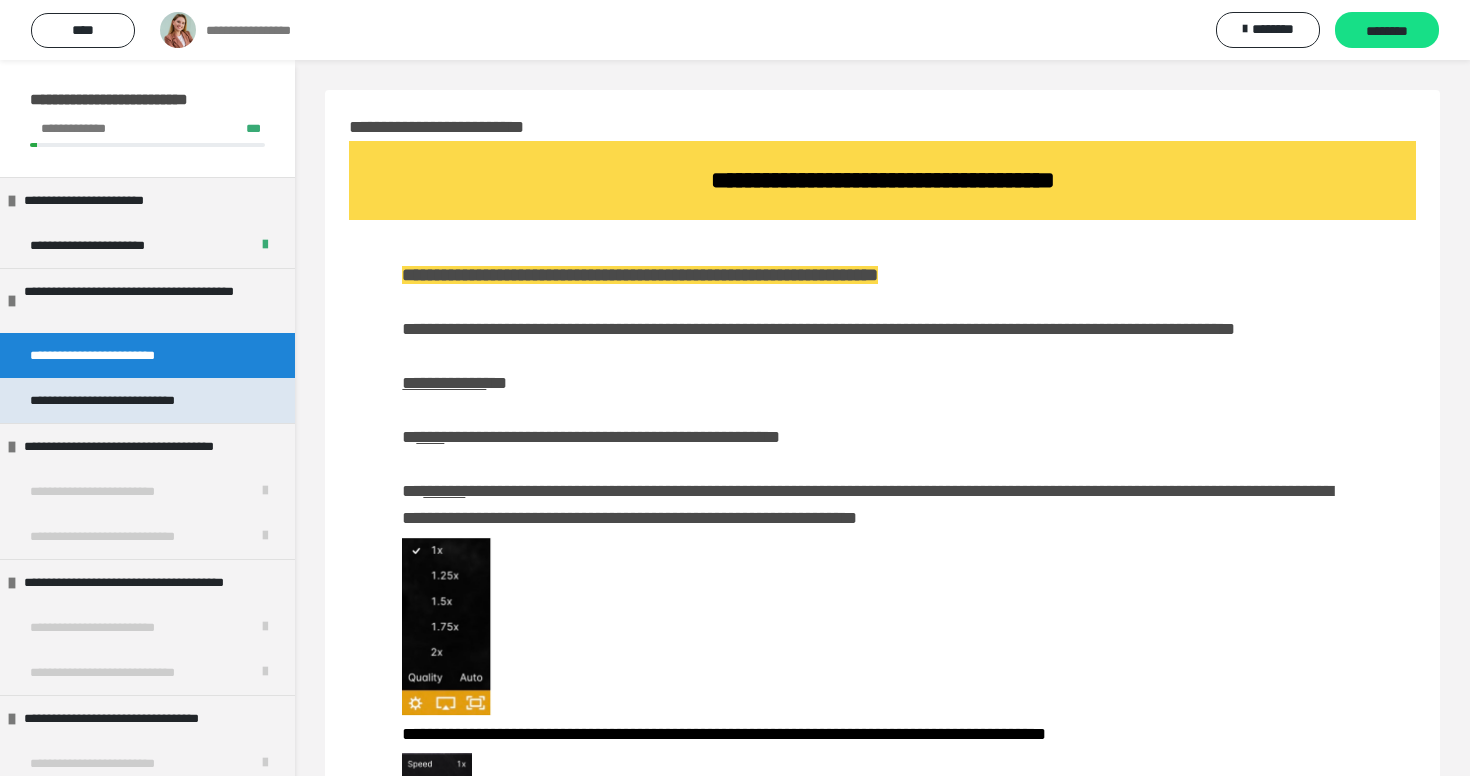 click on "**********" at bounding box center (116, 400) 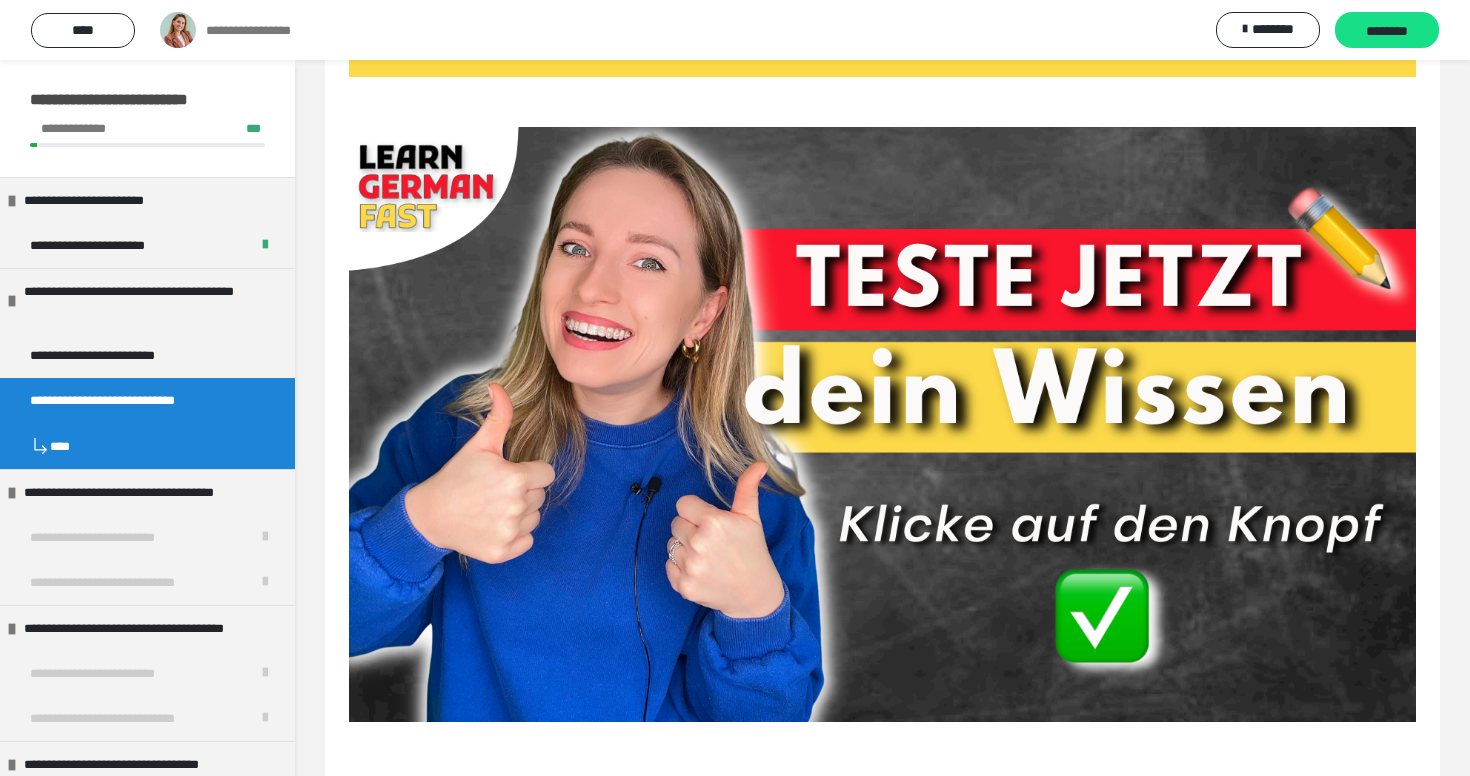 scroll, scrollTop: 144, scrollLeft: 0, axis: vertical 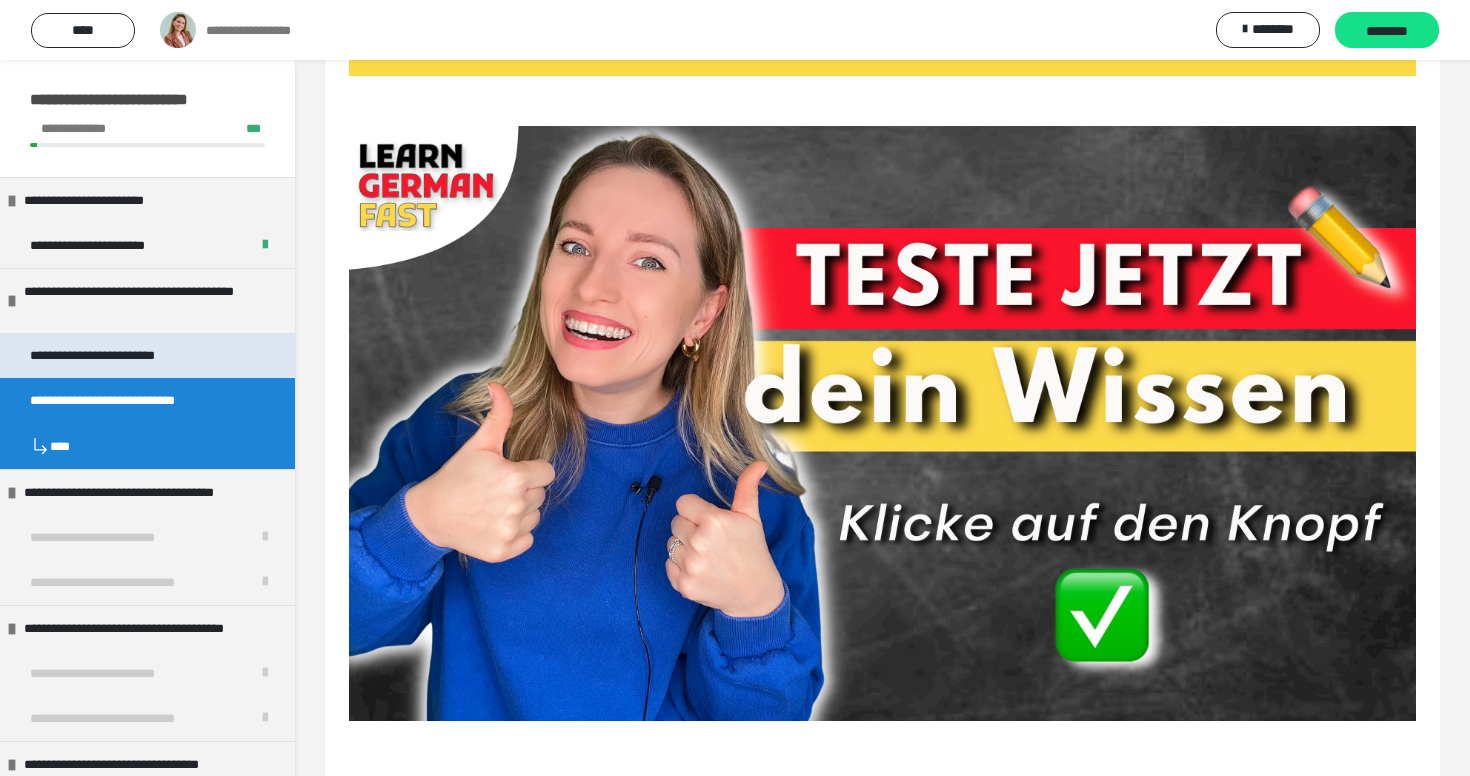 click on "**********" at bounding box center [121, 355] 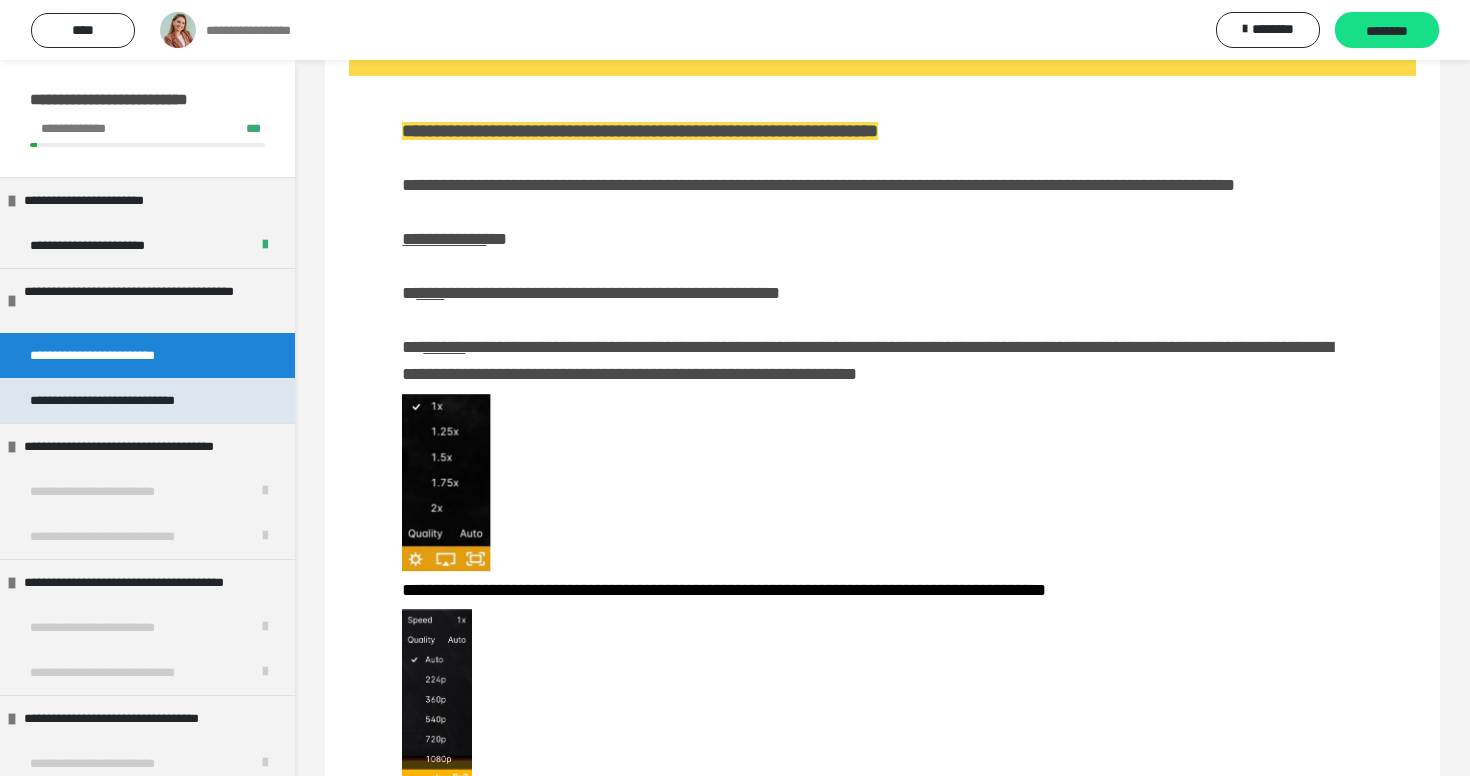 click on "**********" at bounding box center (116, 400) 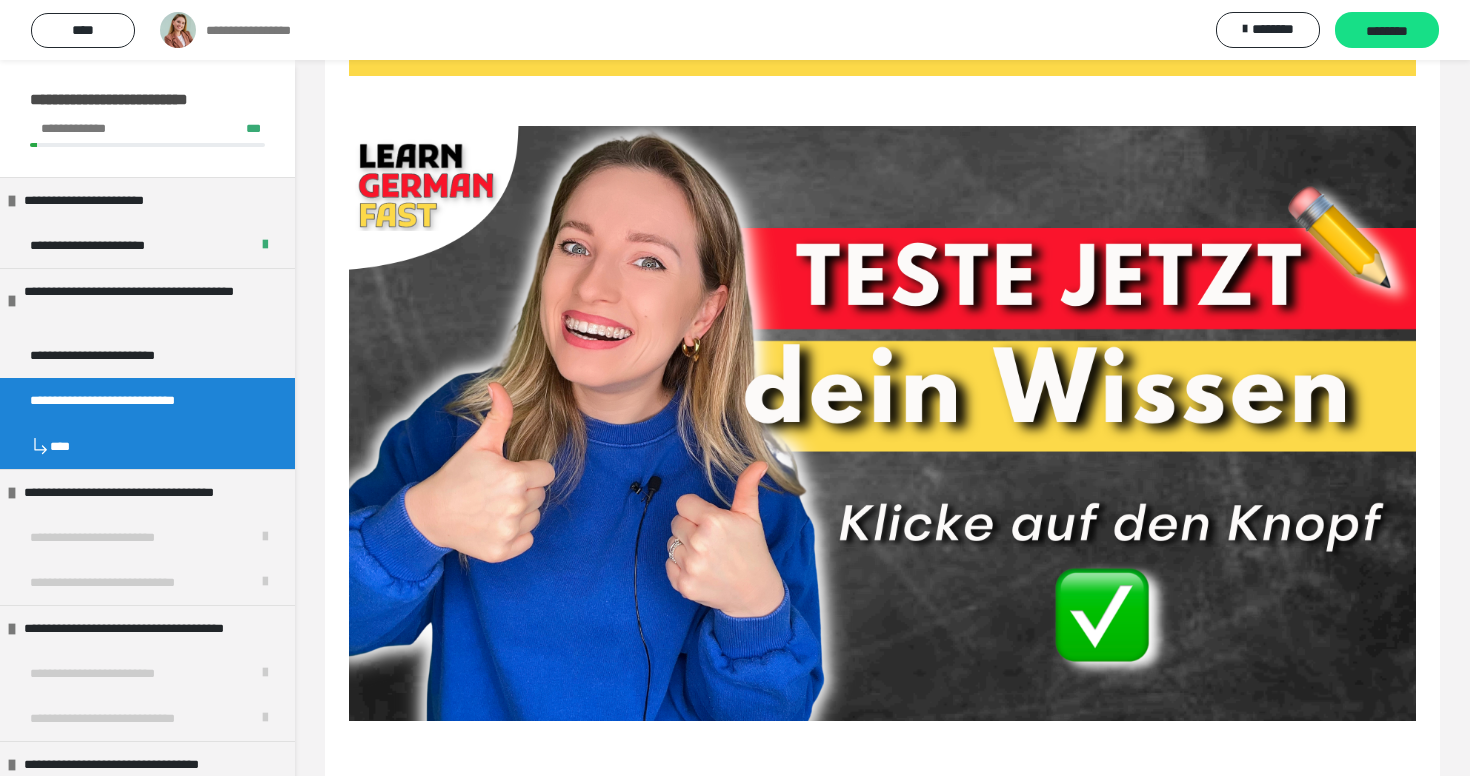 click at bounding box center [882, 424] 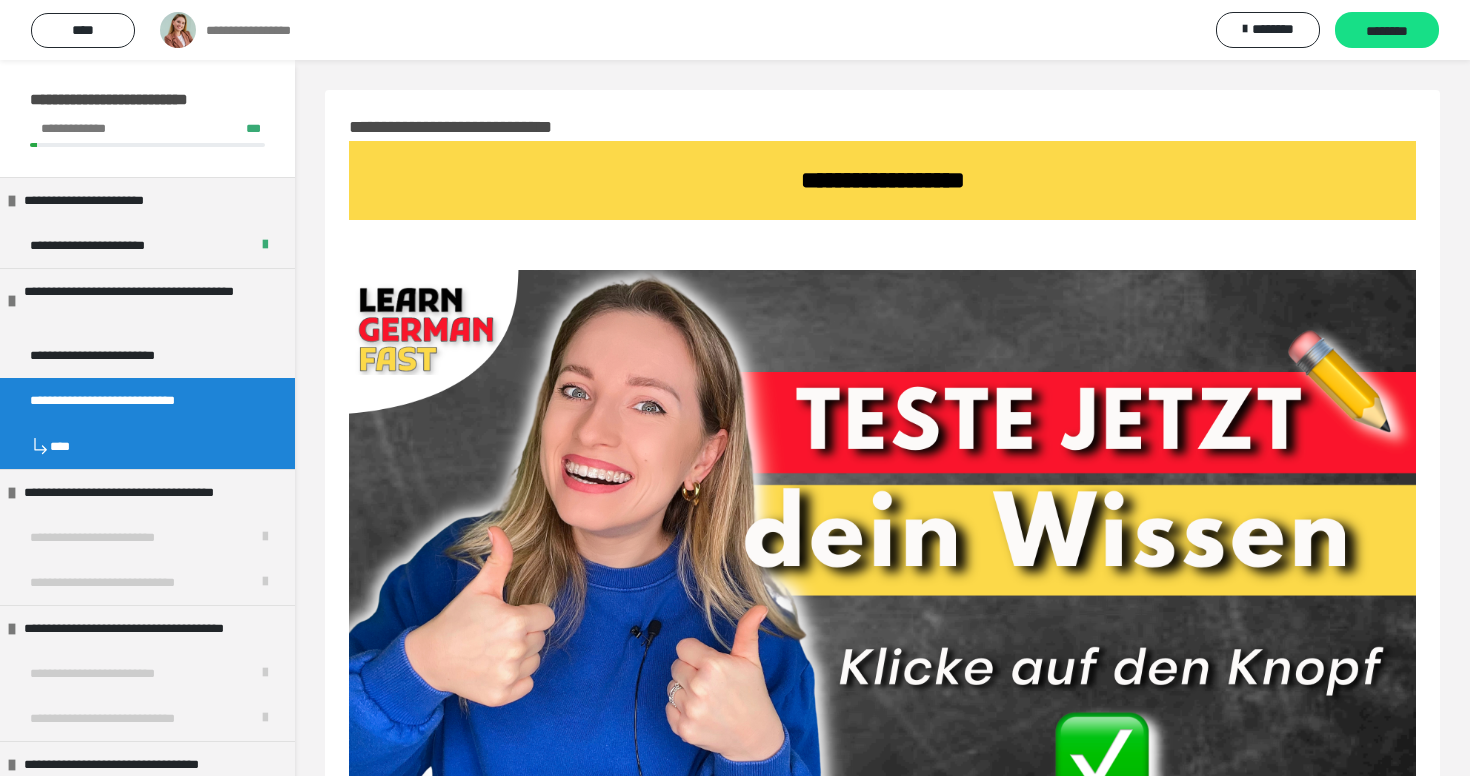 scroll, scrollTop: 0, scrollLeft: 0, axis: both 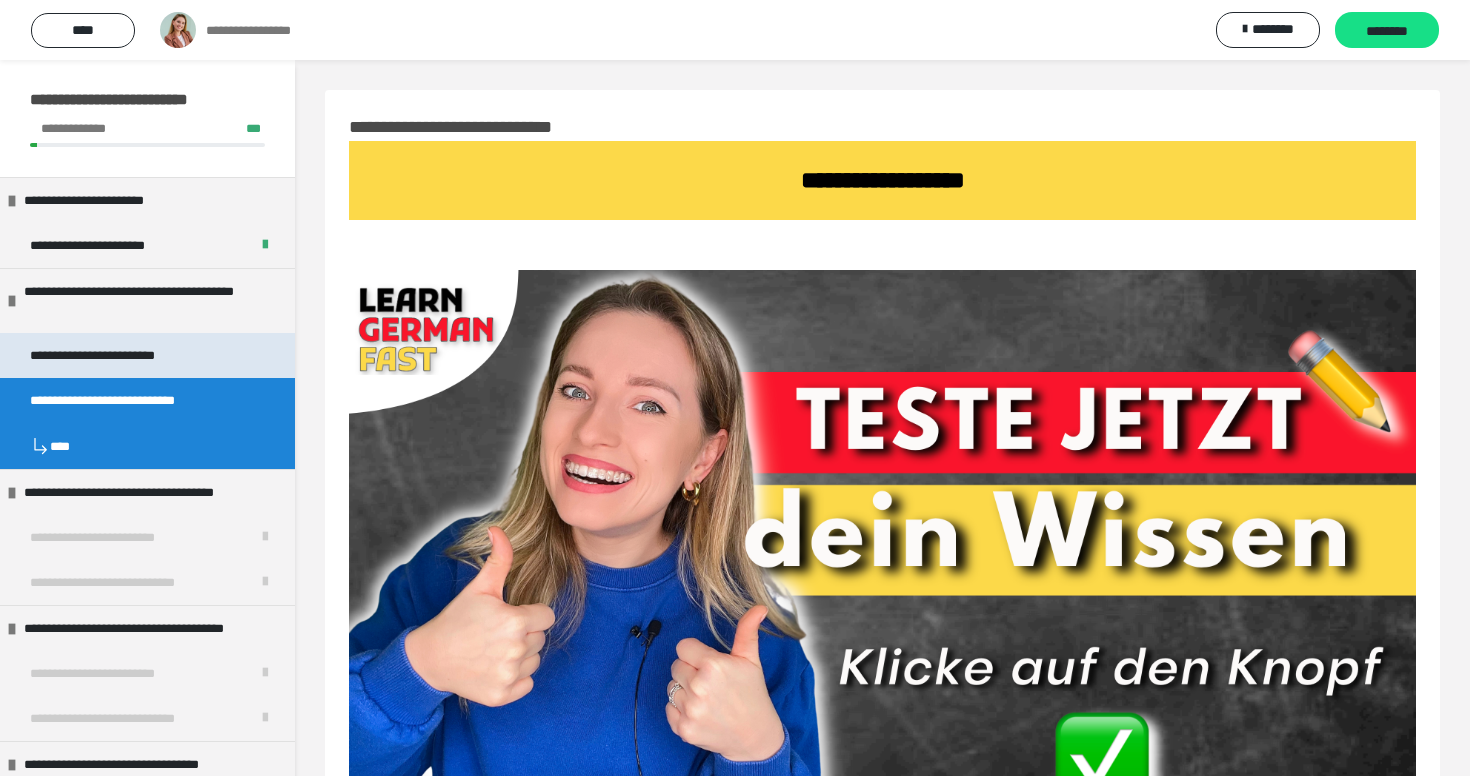 click on "**********" at bounding box center [121, 355] 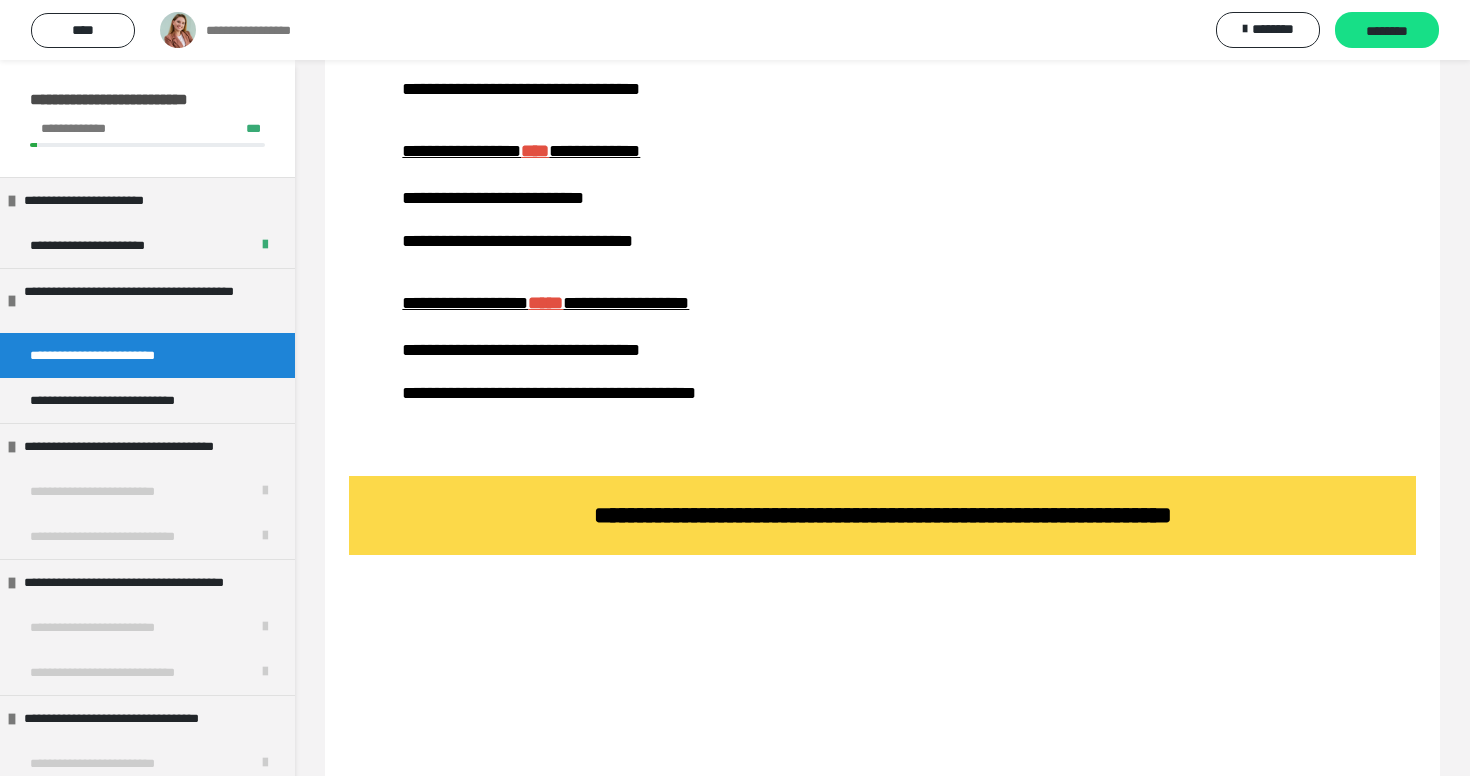 scroll, scrollTop: 2690, scrollLeft: 0, axis: vertical 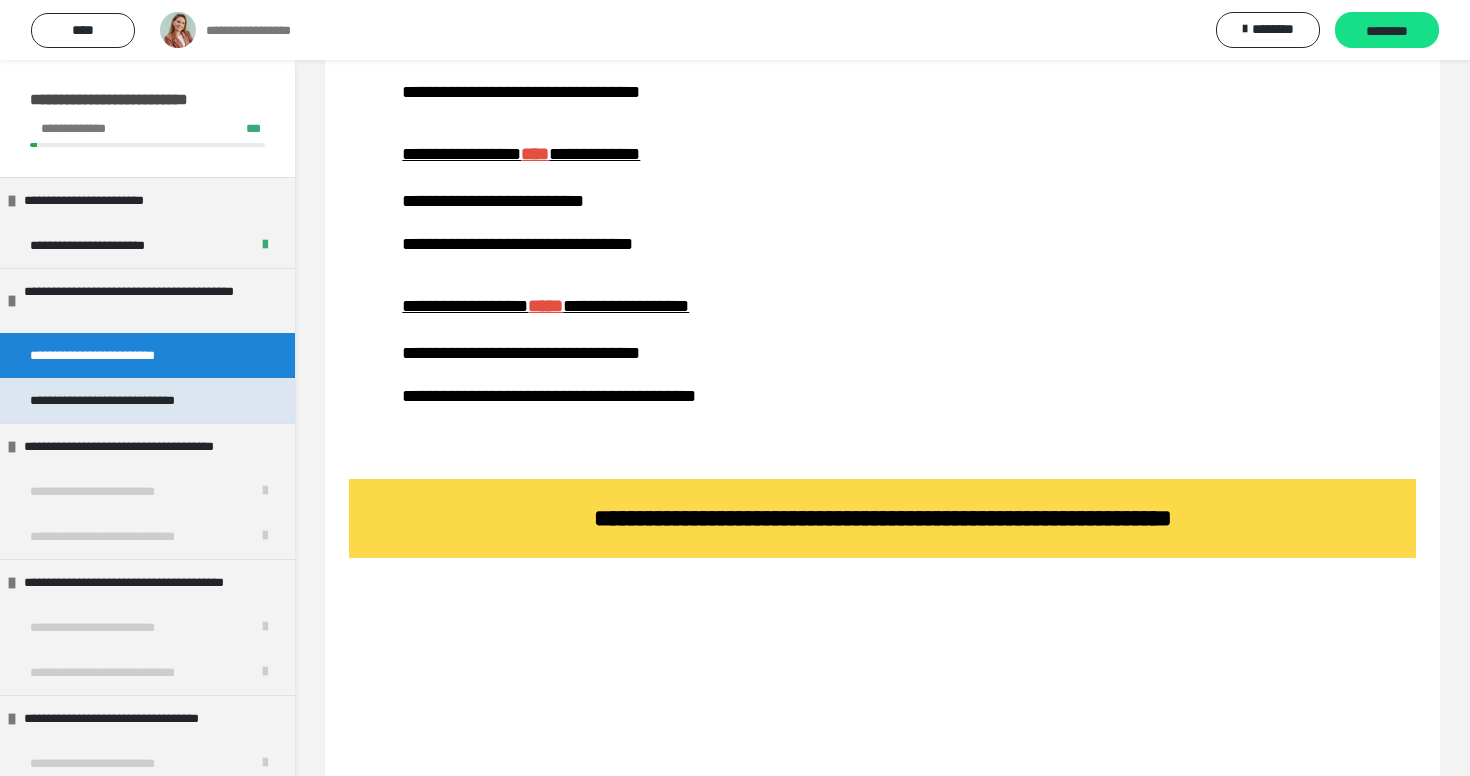 click on "**********" at bounding box center (116, 400) 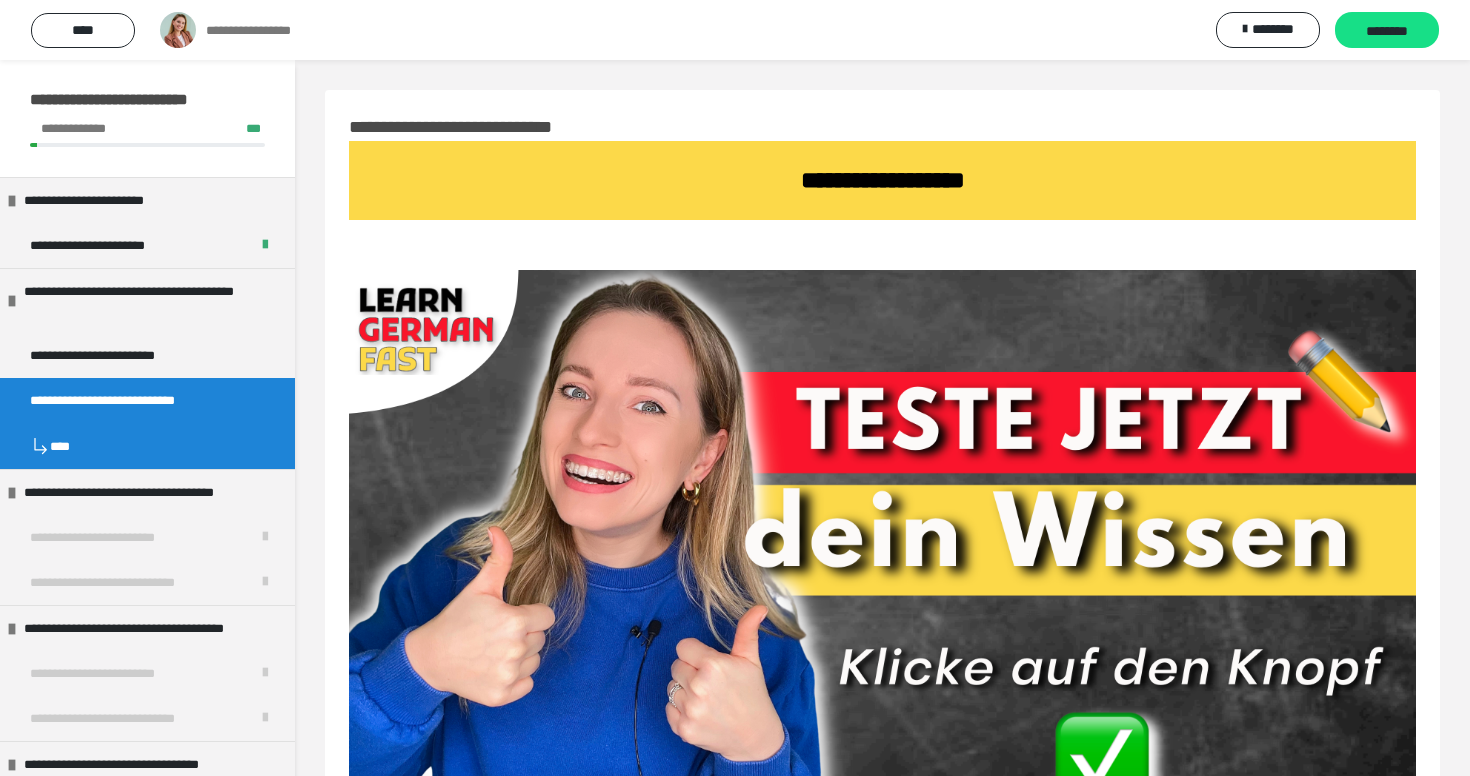 scroll, scrollTop: 0, scrollLeft: 0, axis: both 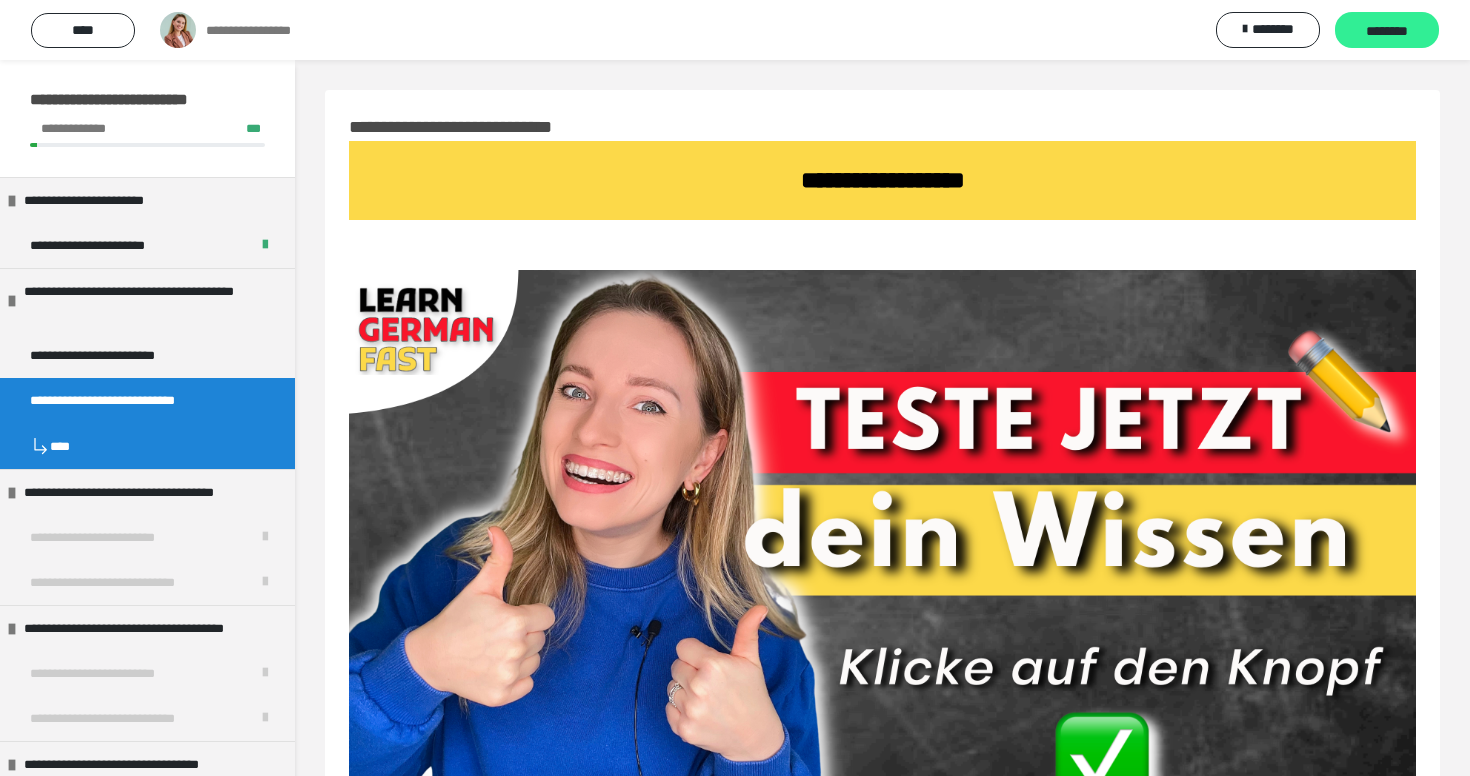 click on "********" at bounding box center [1387, 31] 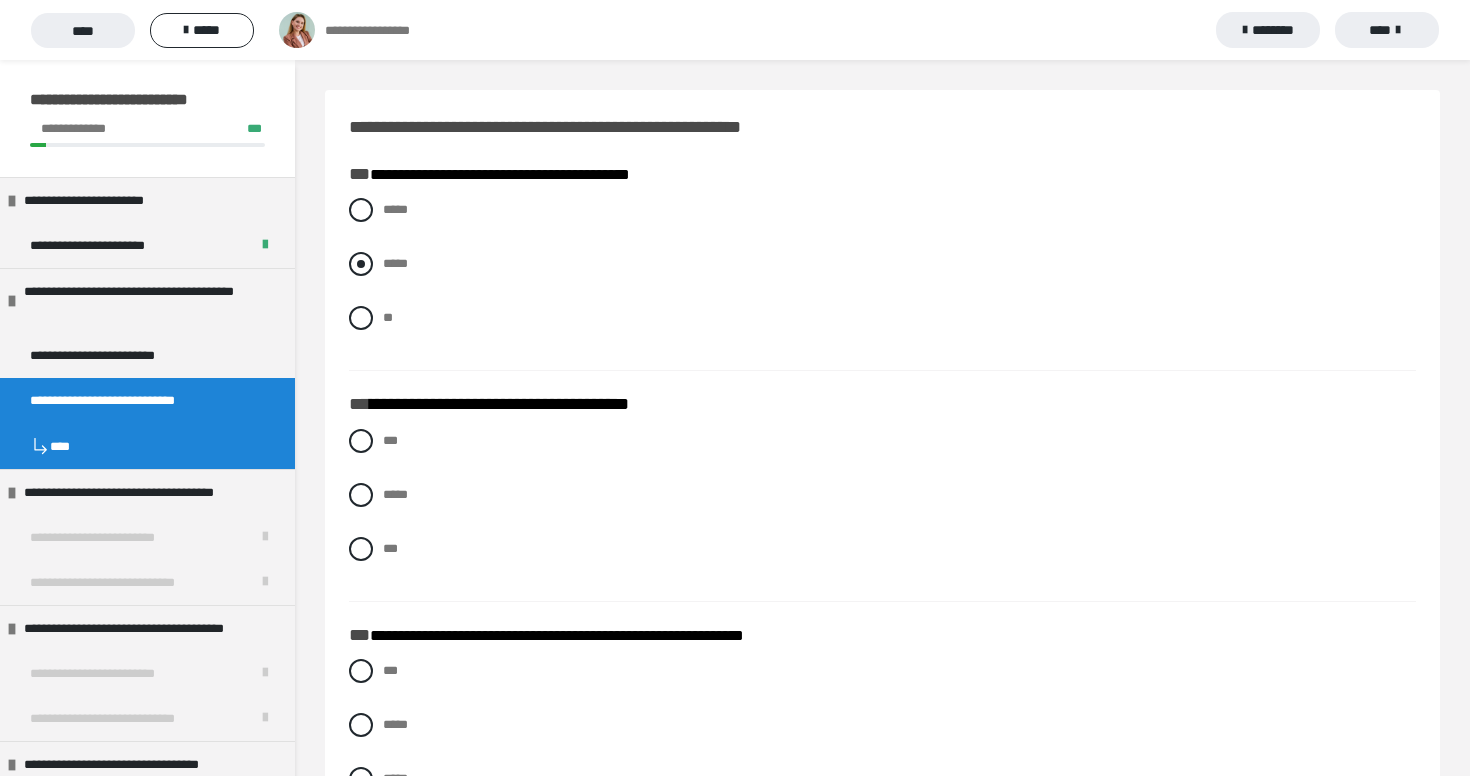 click at bounding box center (361, 264) 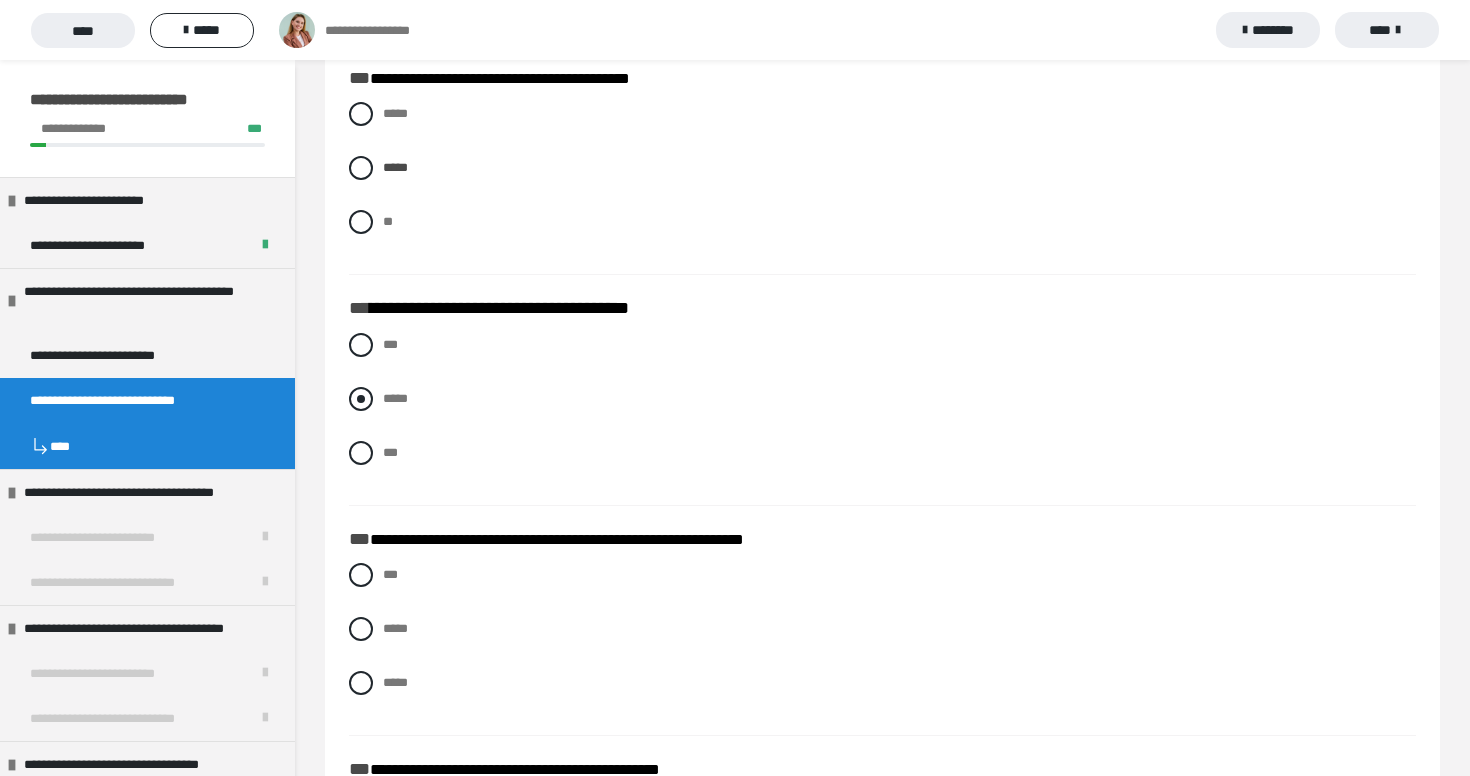 scroll, scrollTop: 101, scrollLeft: 0, axis: vertical 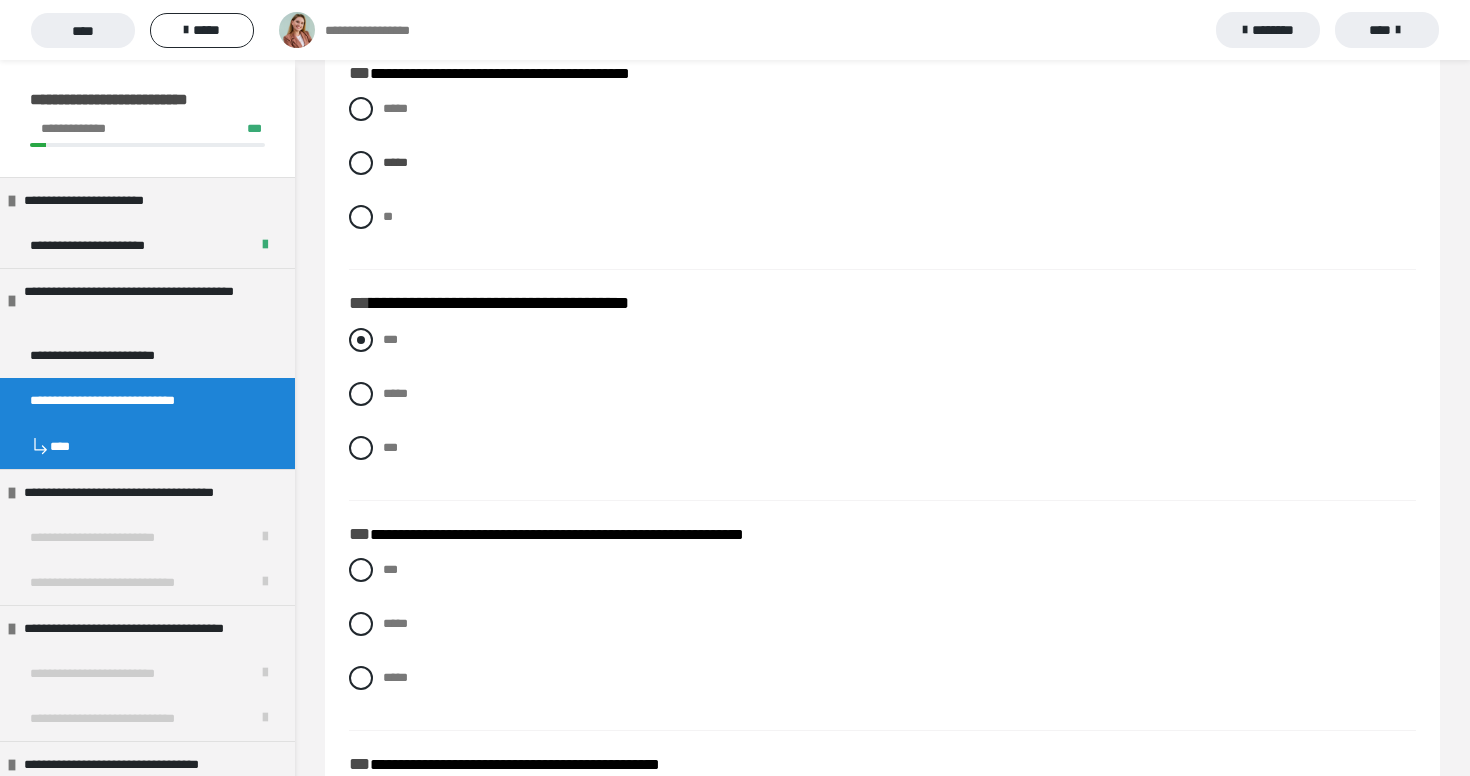 click on "***" at bounding box center (882, 340) 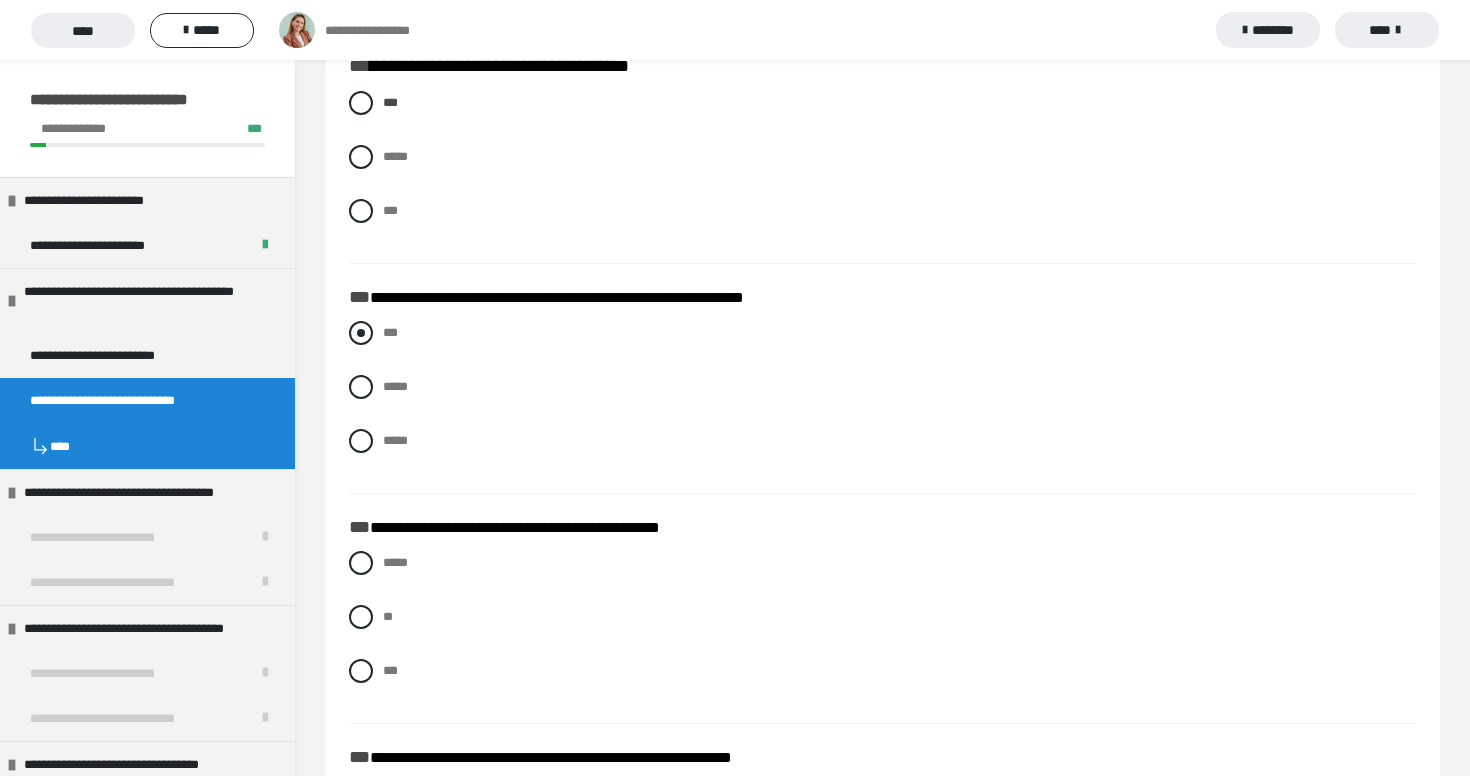 scroll, scrollTop: 337, scrollLeft: 0, axis: vertical 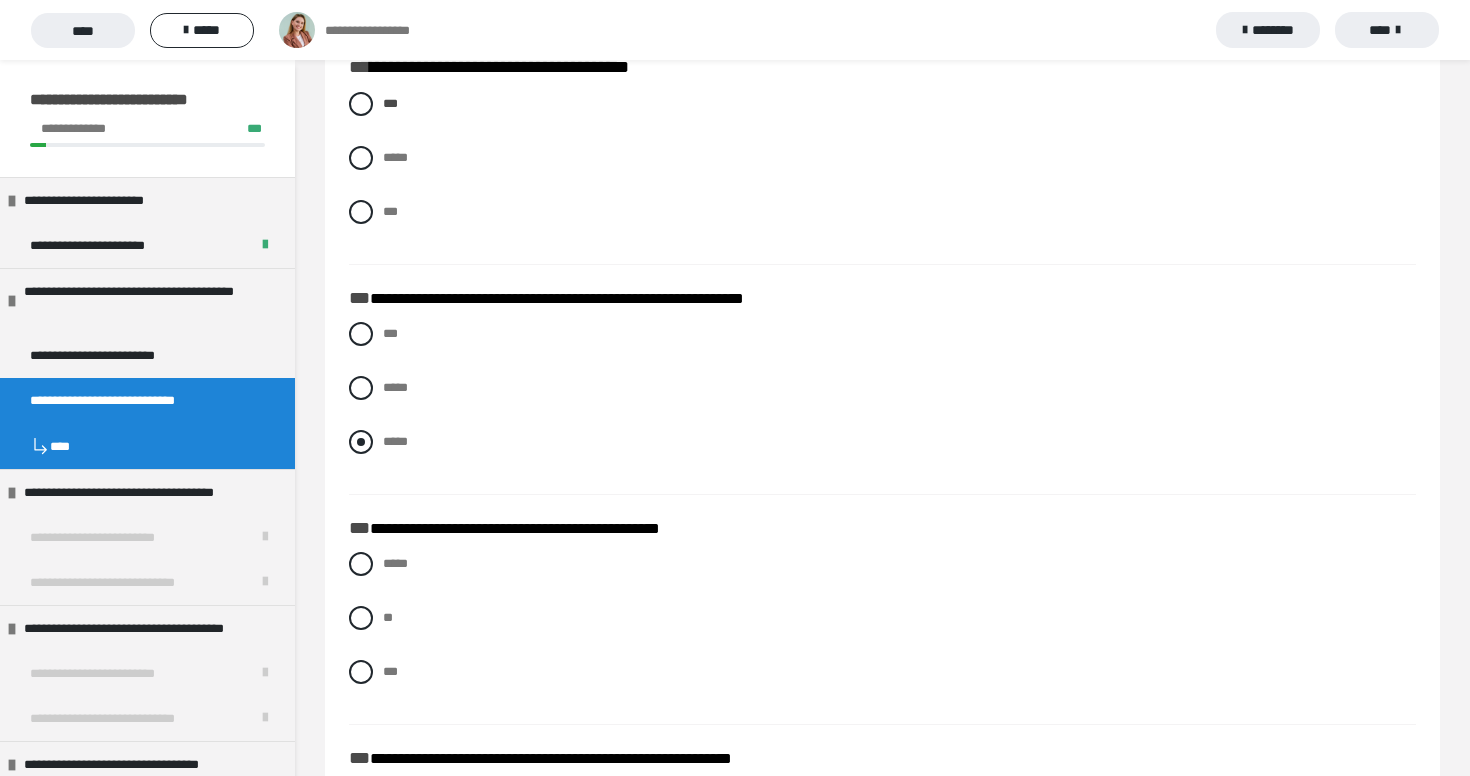 click at bounding box center (361, 442) 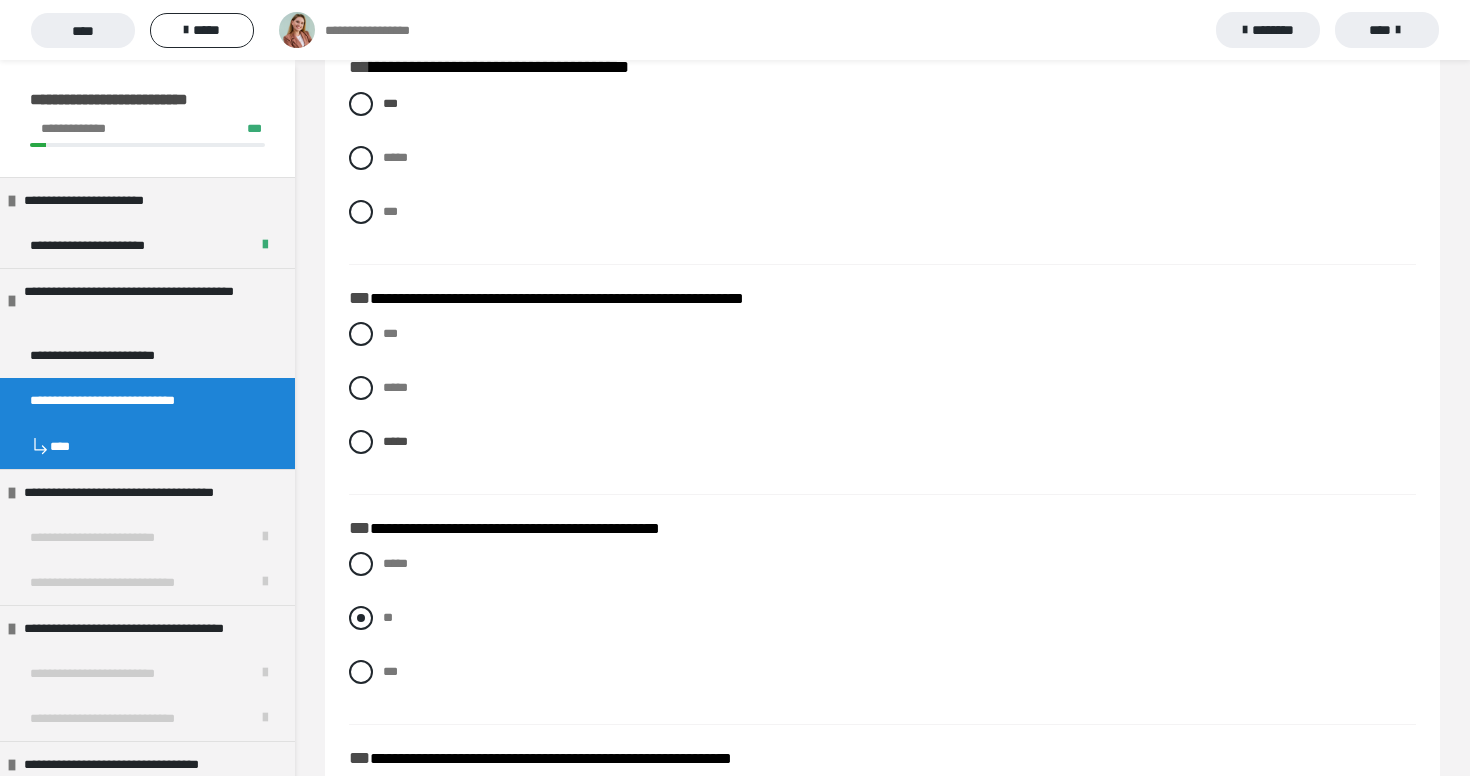click at bounding box center (361, 618) 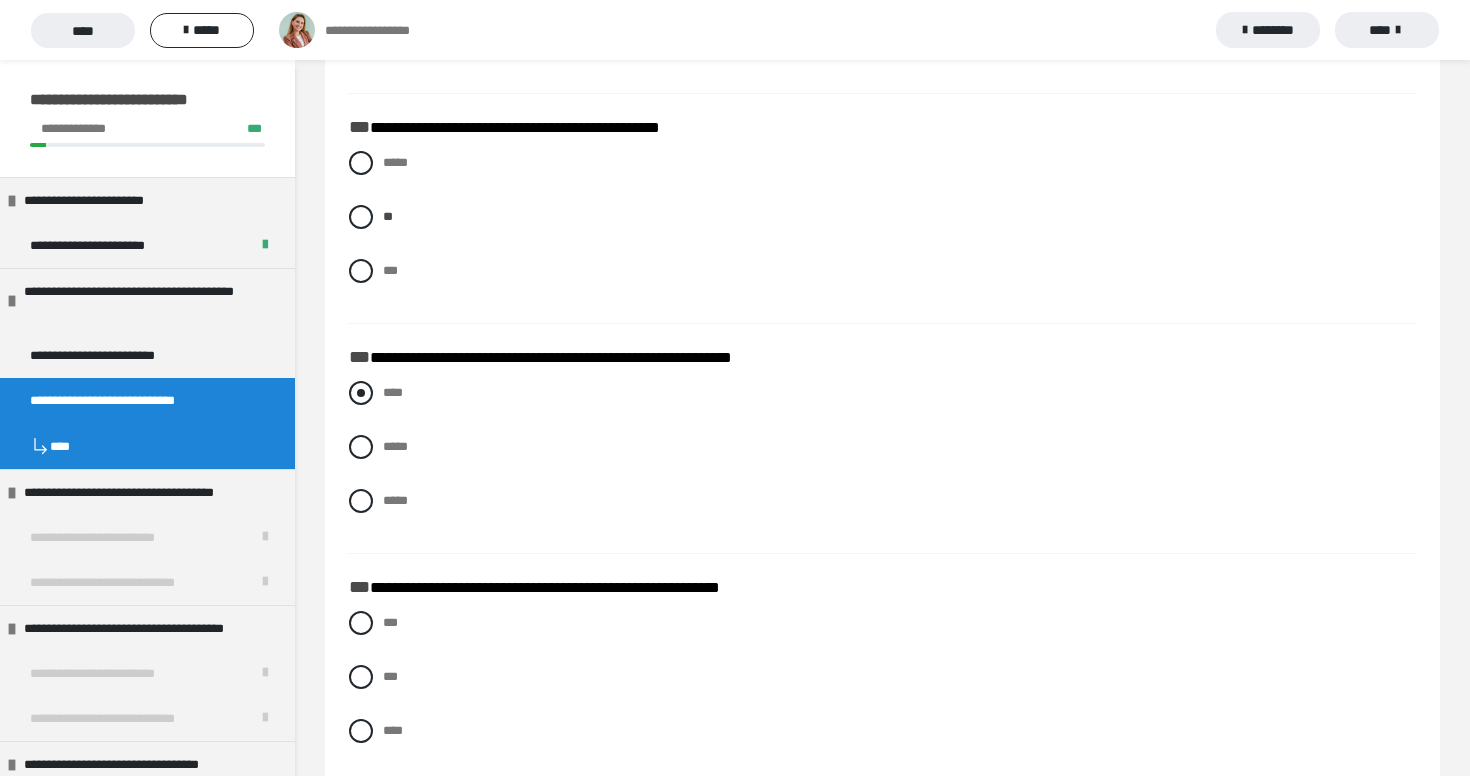 scroll, scrollTop: 742, scrollLeft: 0, axis: vertical 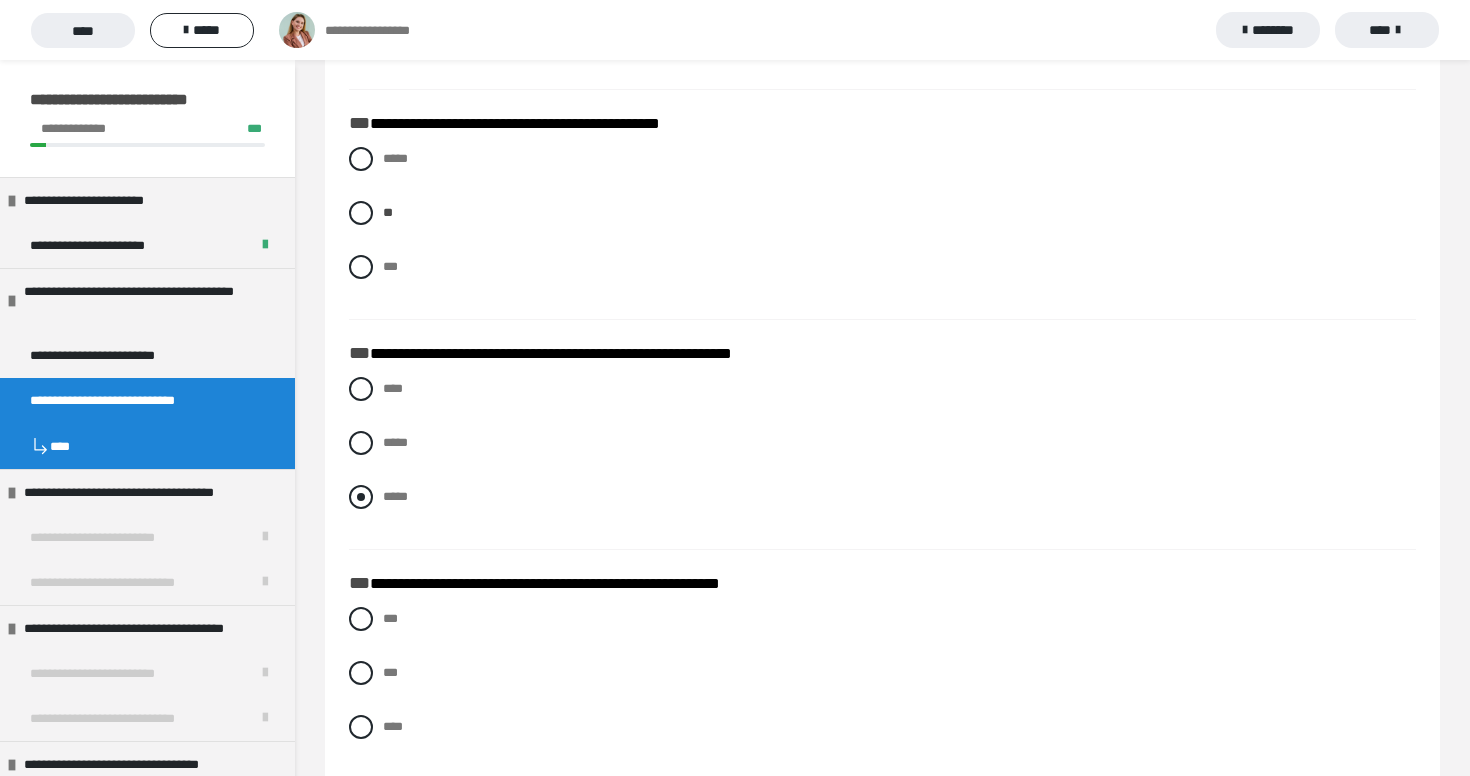 click at bounding box center (361, 497) 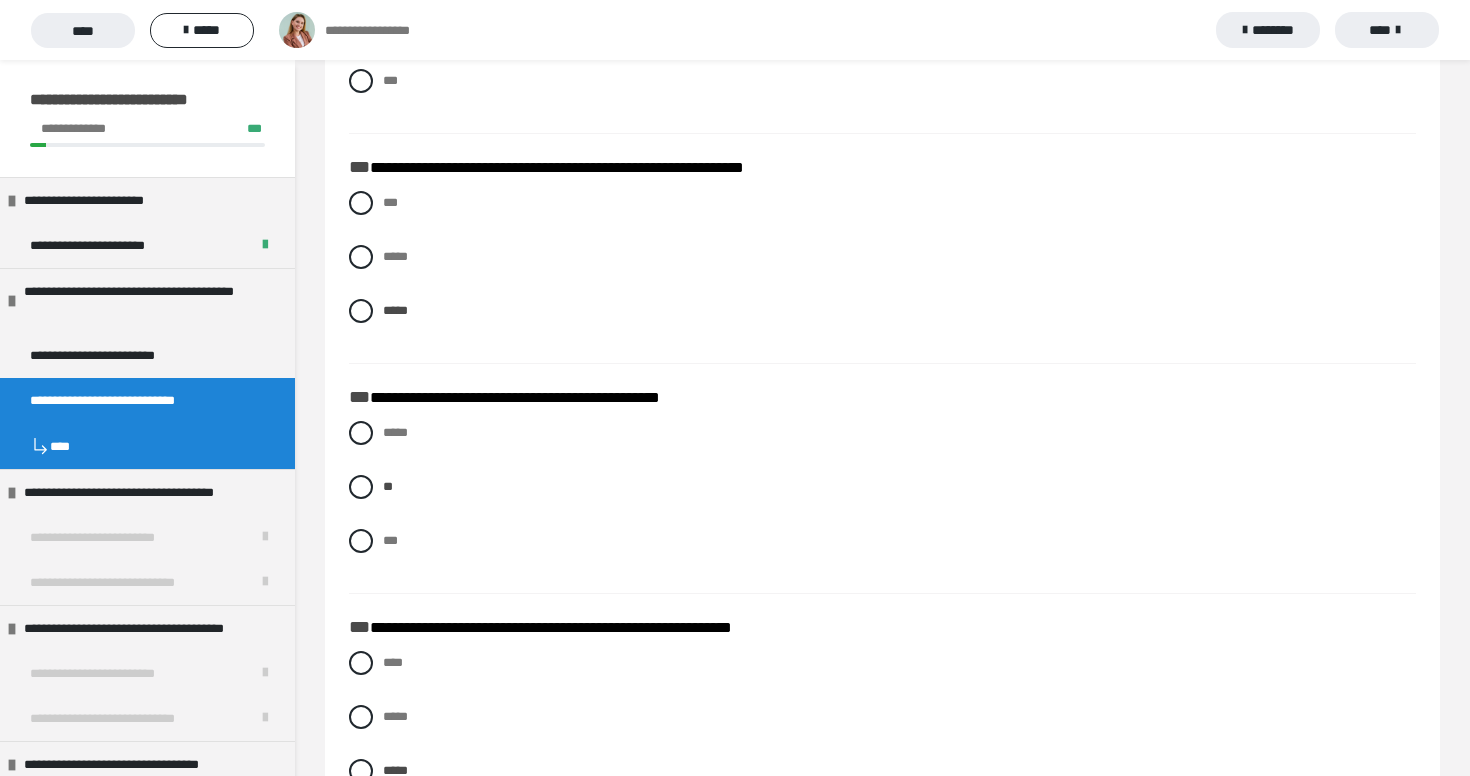 scroll, scrollTop: 468, scrollLeft: 0, axis: vertical 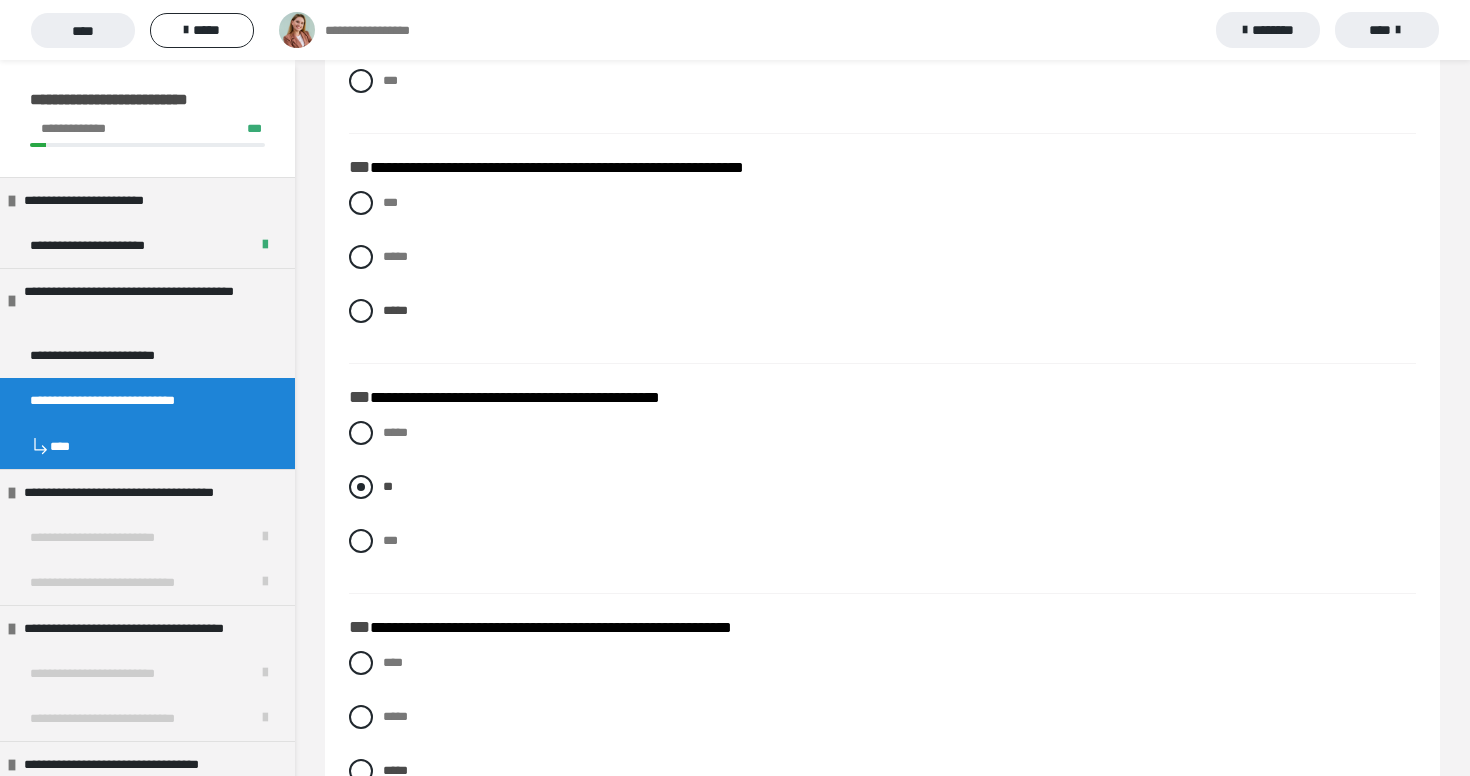 click at bounding box center (361, 487) 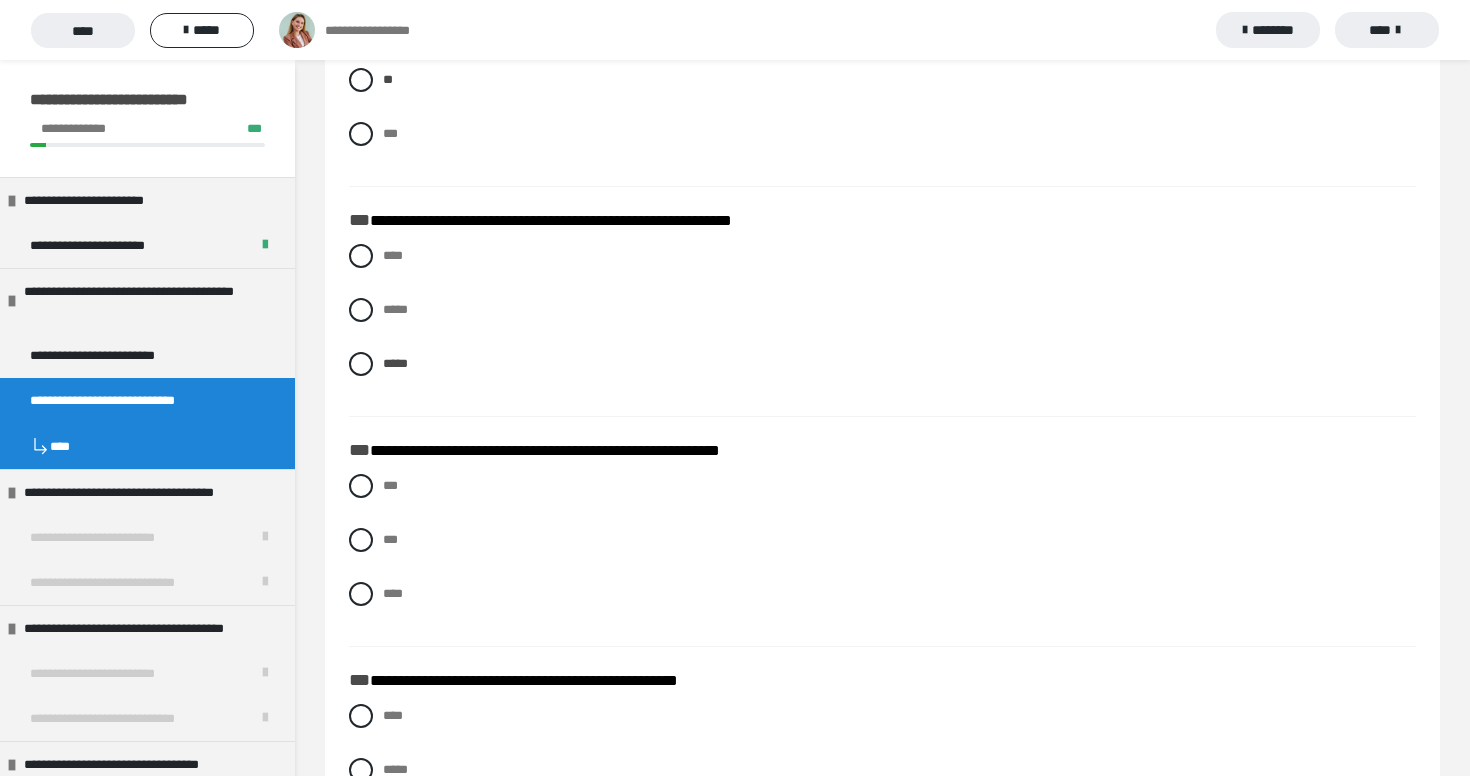 scroll, scrollTop: 871, scrollLeft: 0, axis: vertical 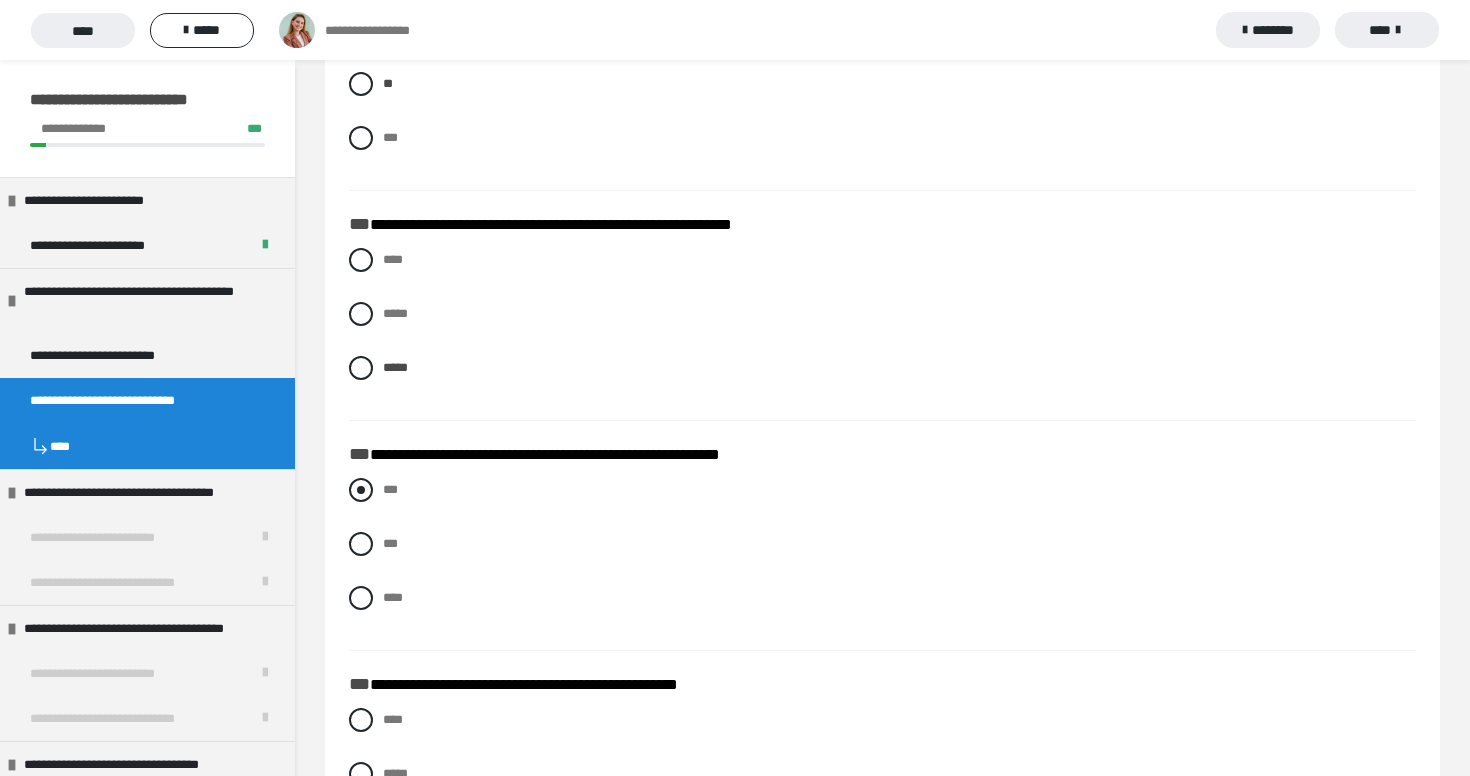 click at bounding box center [361, 490] 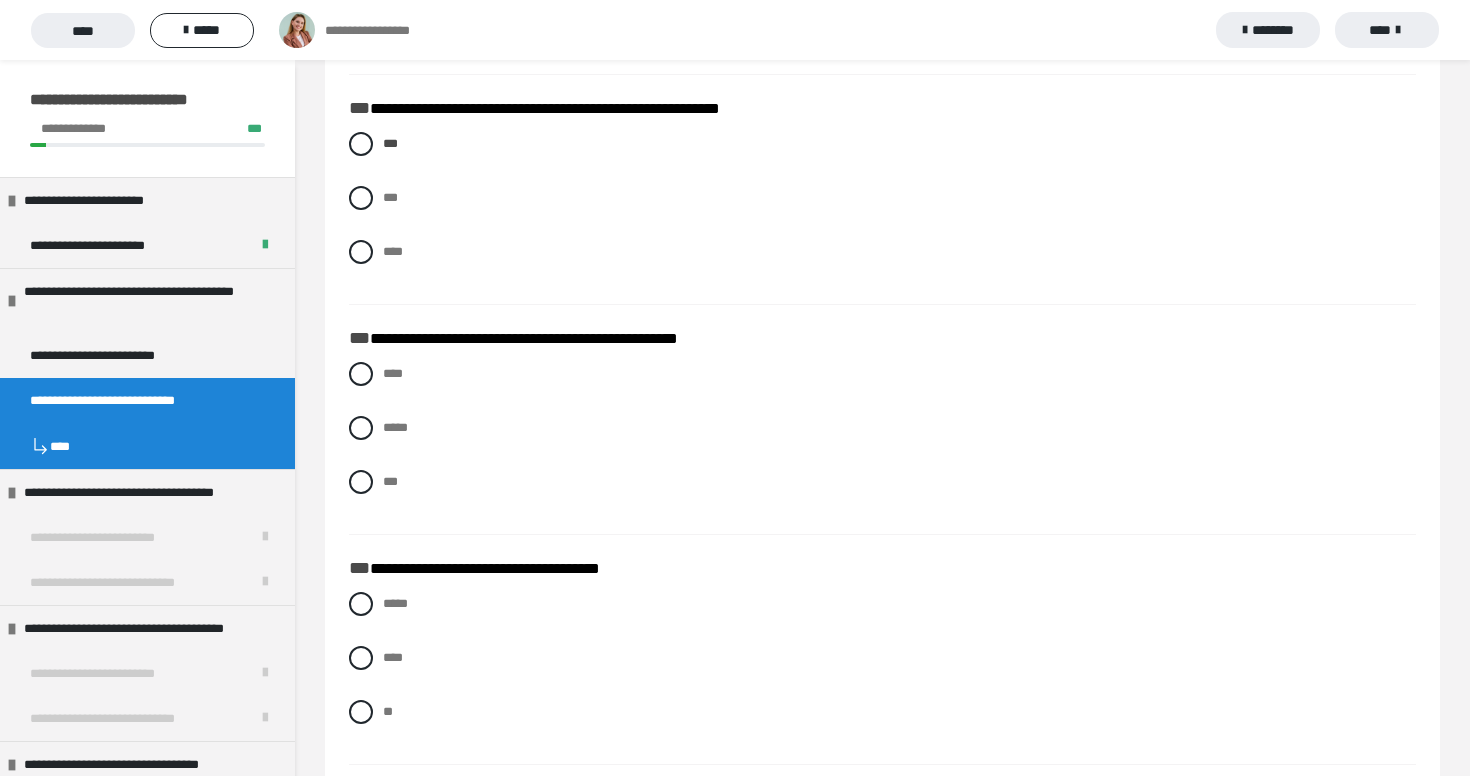 scroll, scrollTop: 1219, scrollLeft: 0, axis: vertical 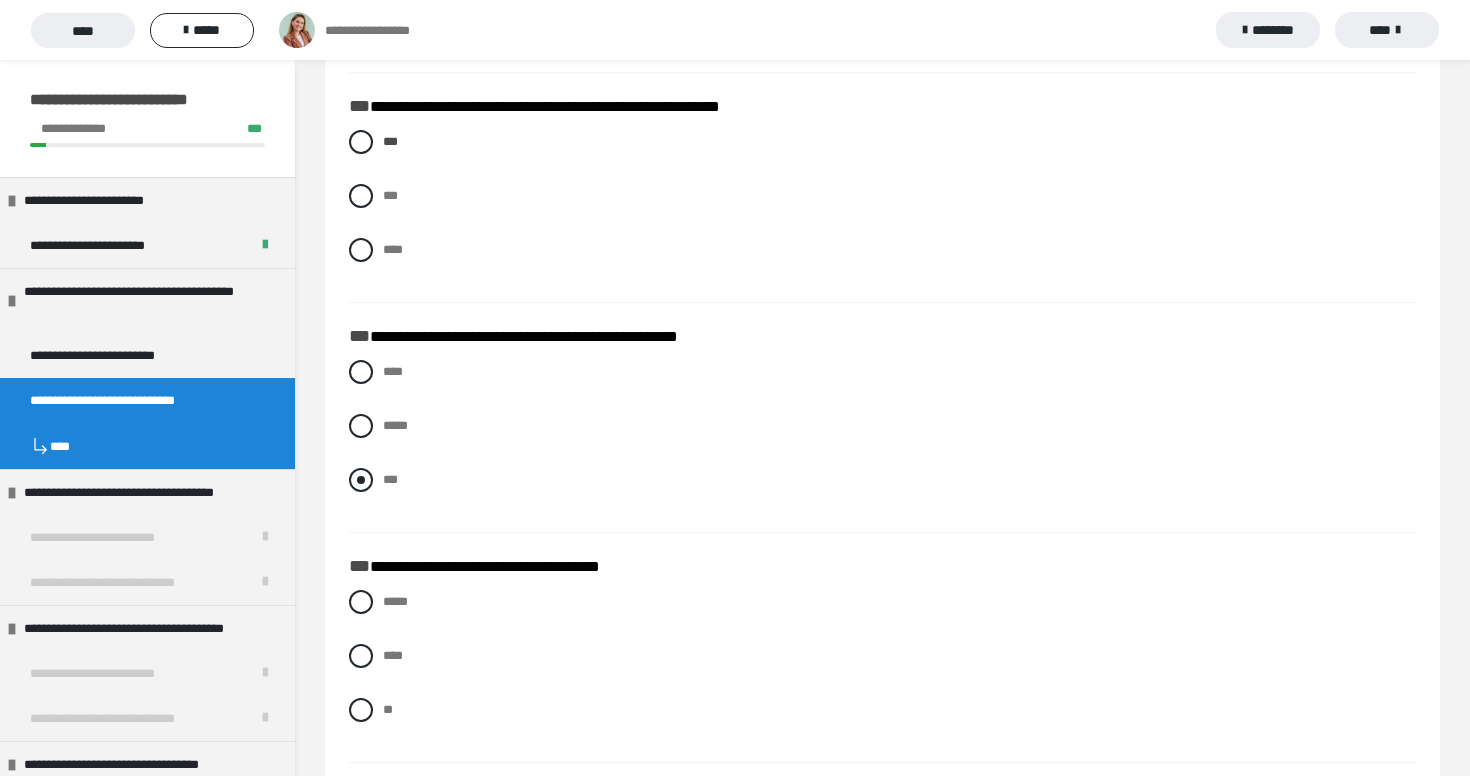 click at bounding box center [361, 480] 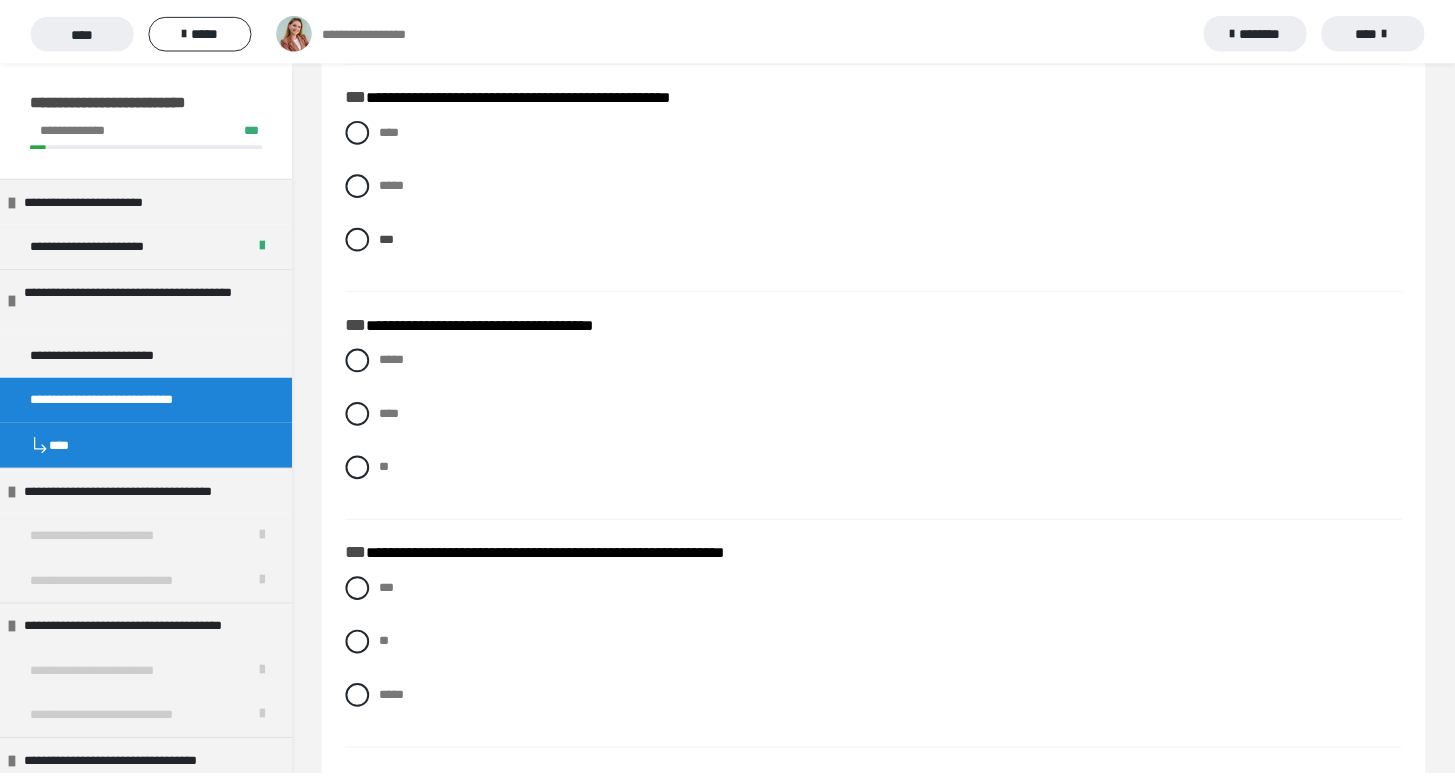 scroll, scrollTop: 1460, scrollLeft: 0, axis: vertical 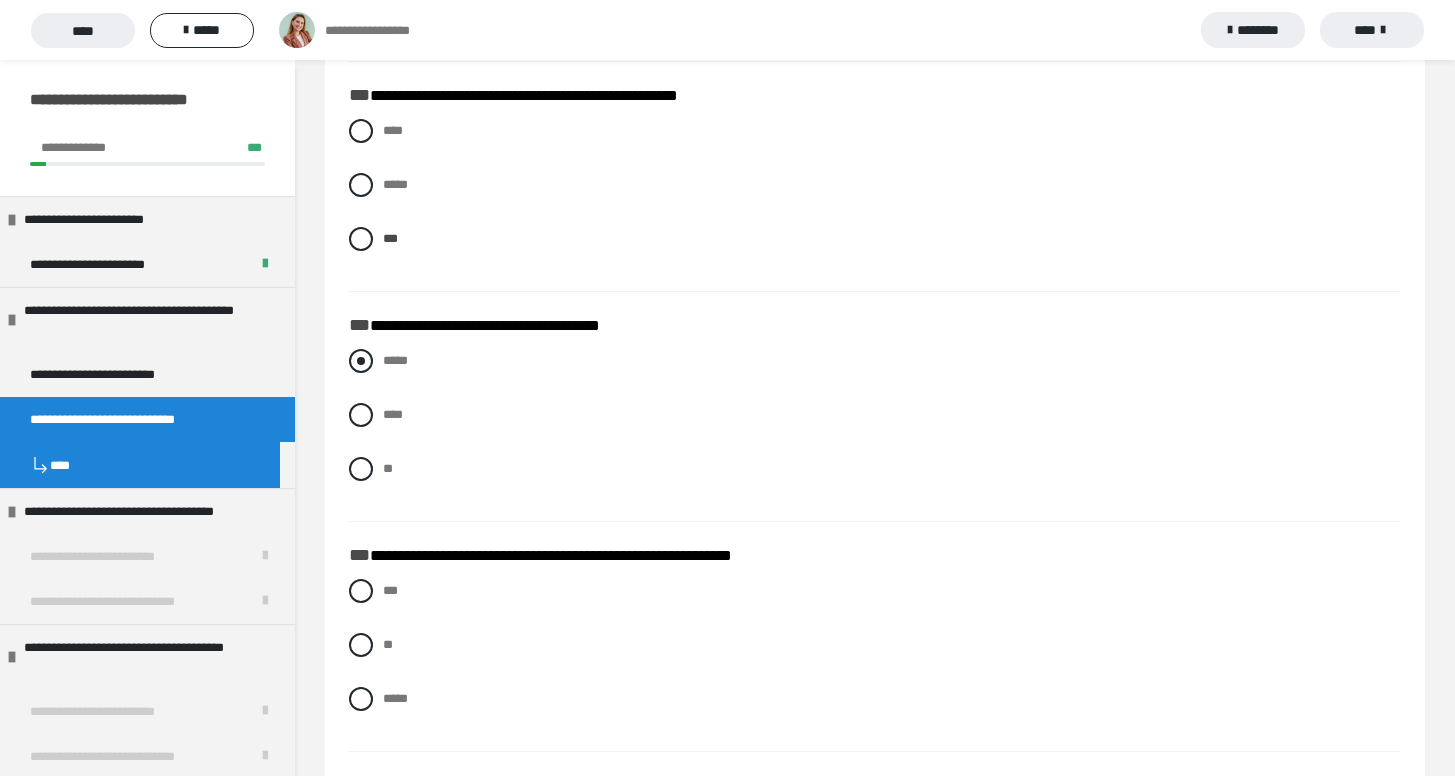 click on "*****" at bounding box center (875, 361) 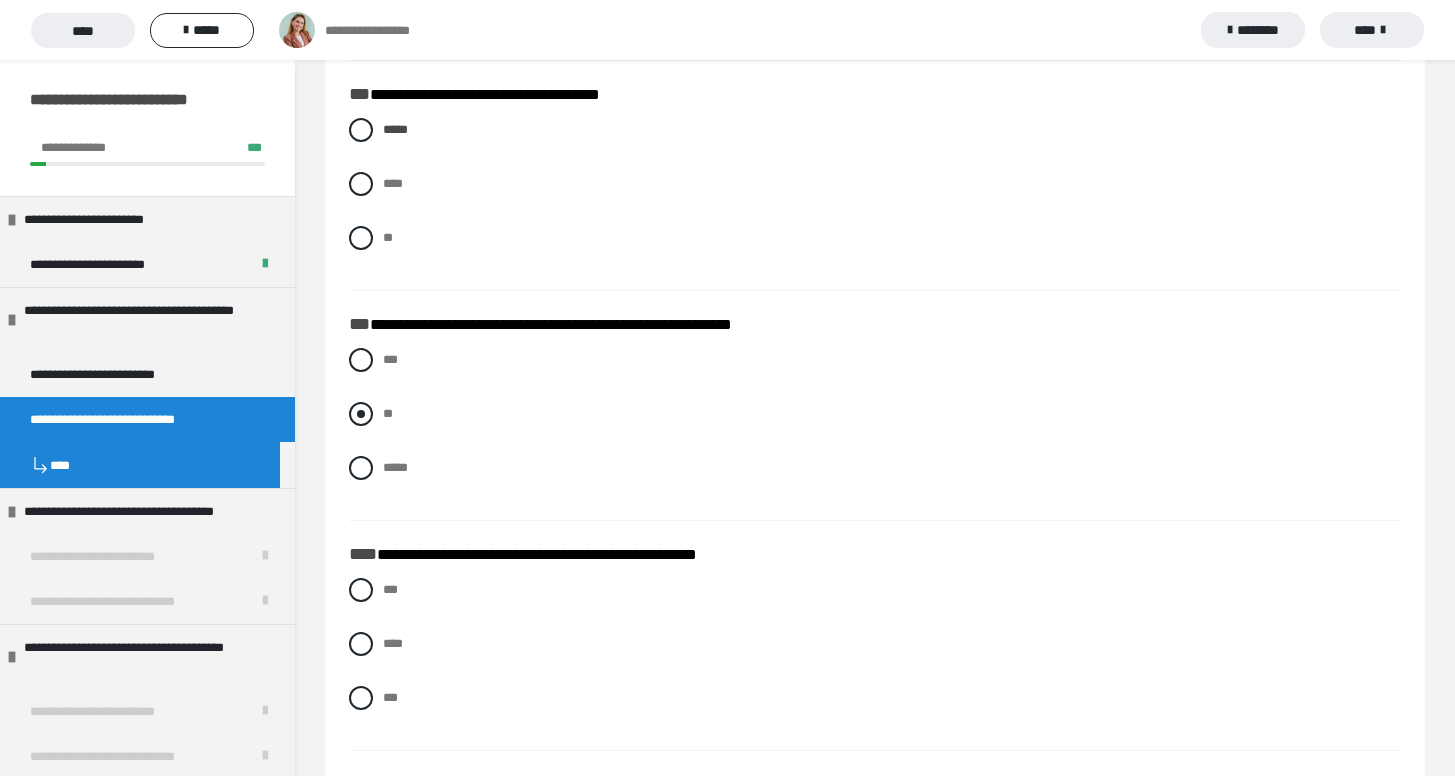 scroll, scrollTop: 1693, scrollLeft: 0, axis: vertical 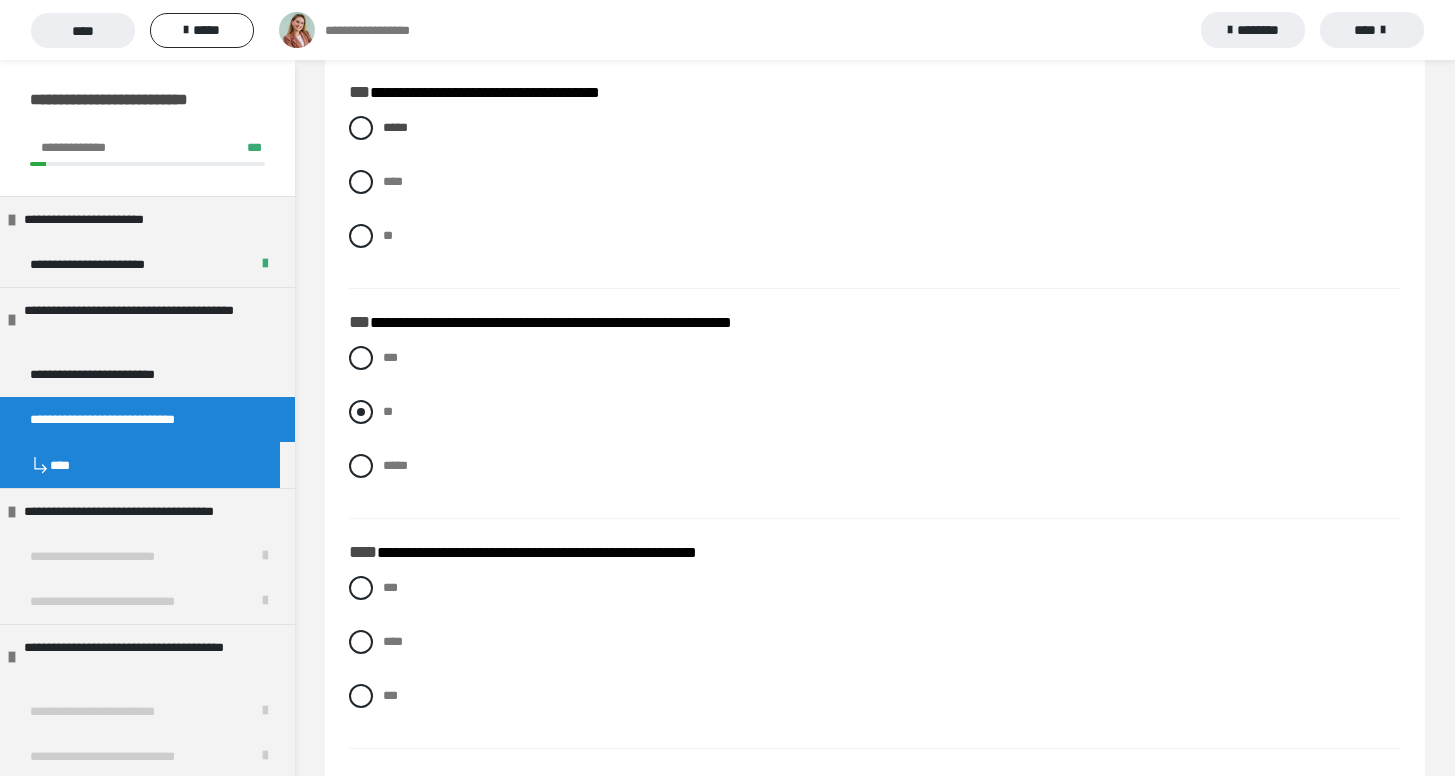 click on "**" at bounding box center (875, 412) 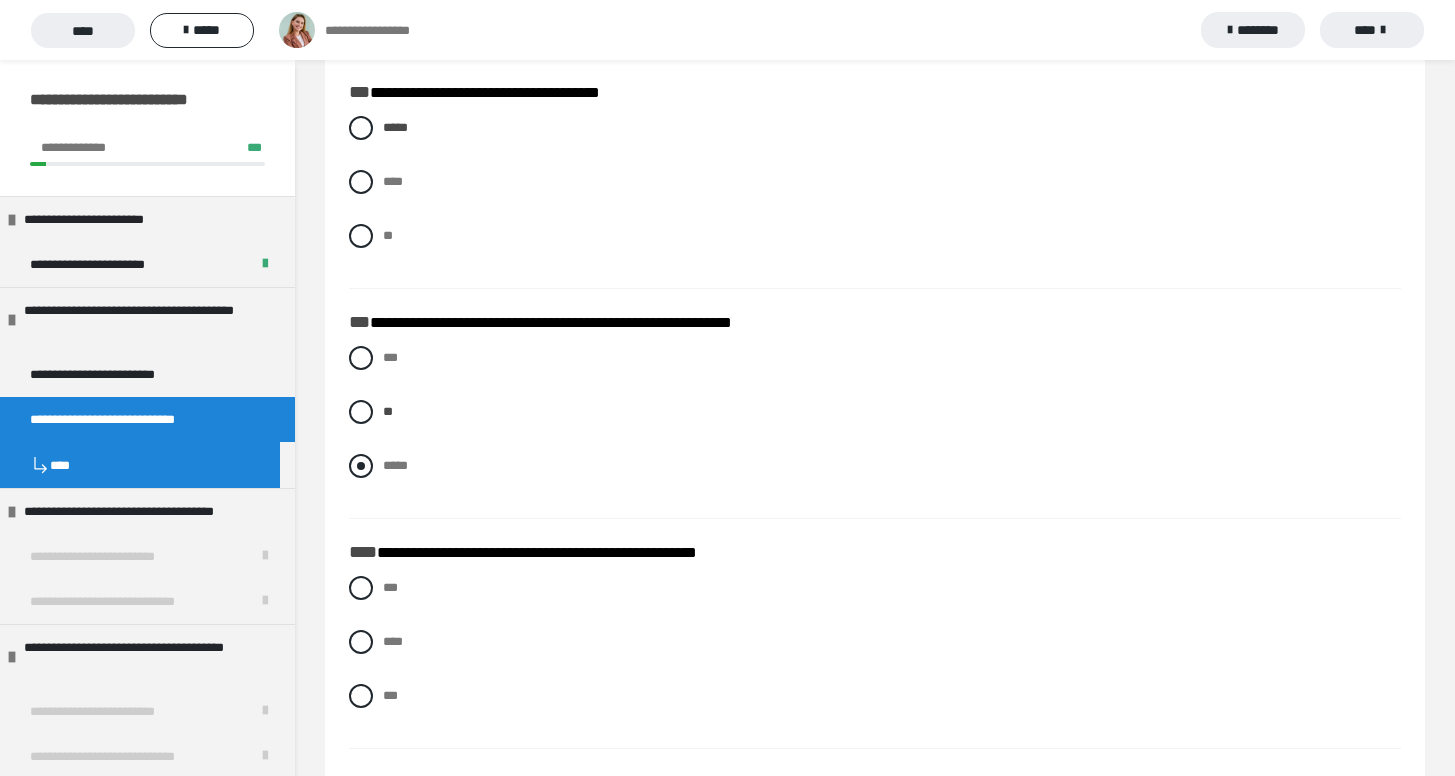 click at bounding box center (361, 466) 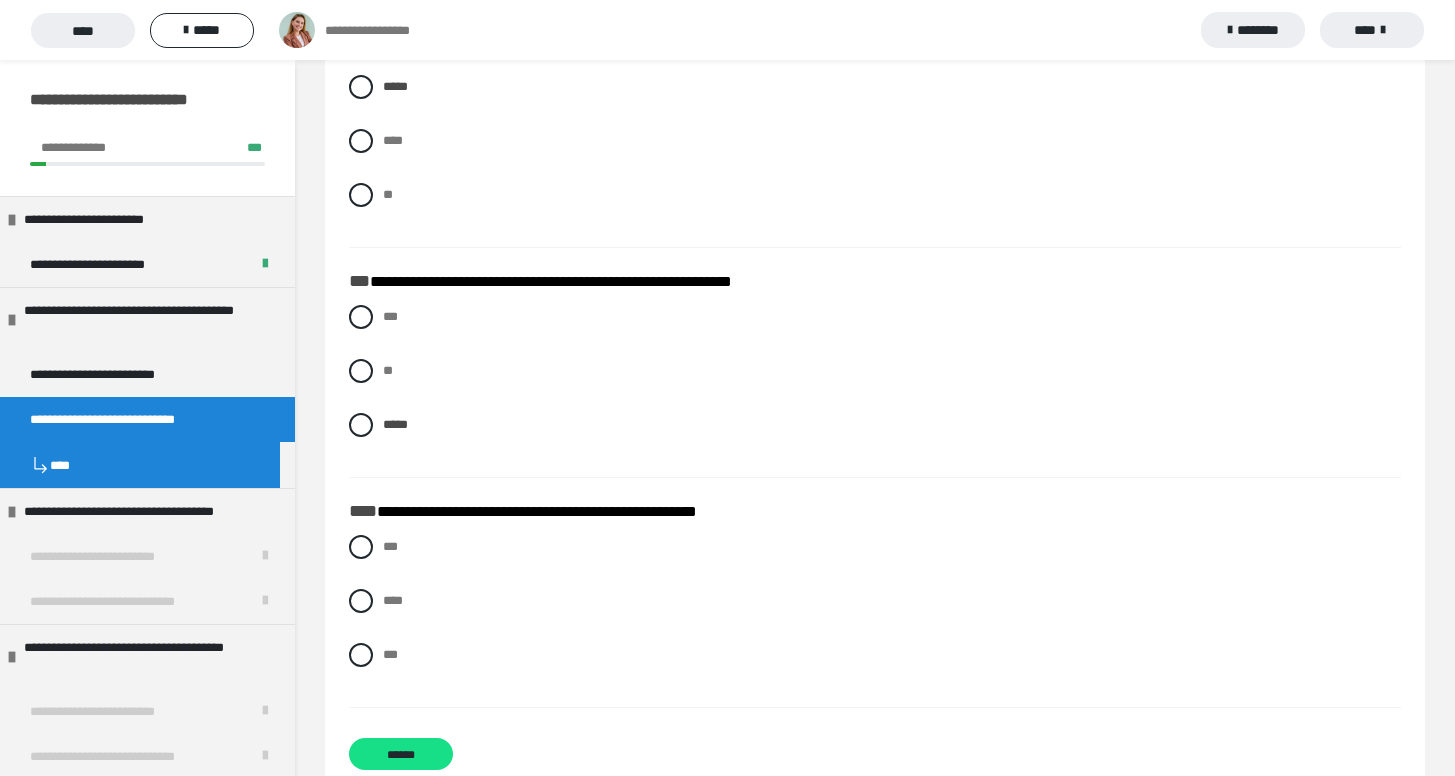 scroll, scrollTop: 1752, scrollLeft: 0, axis: vertical 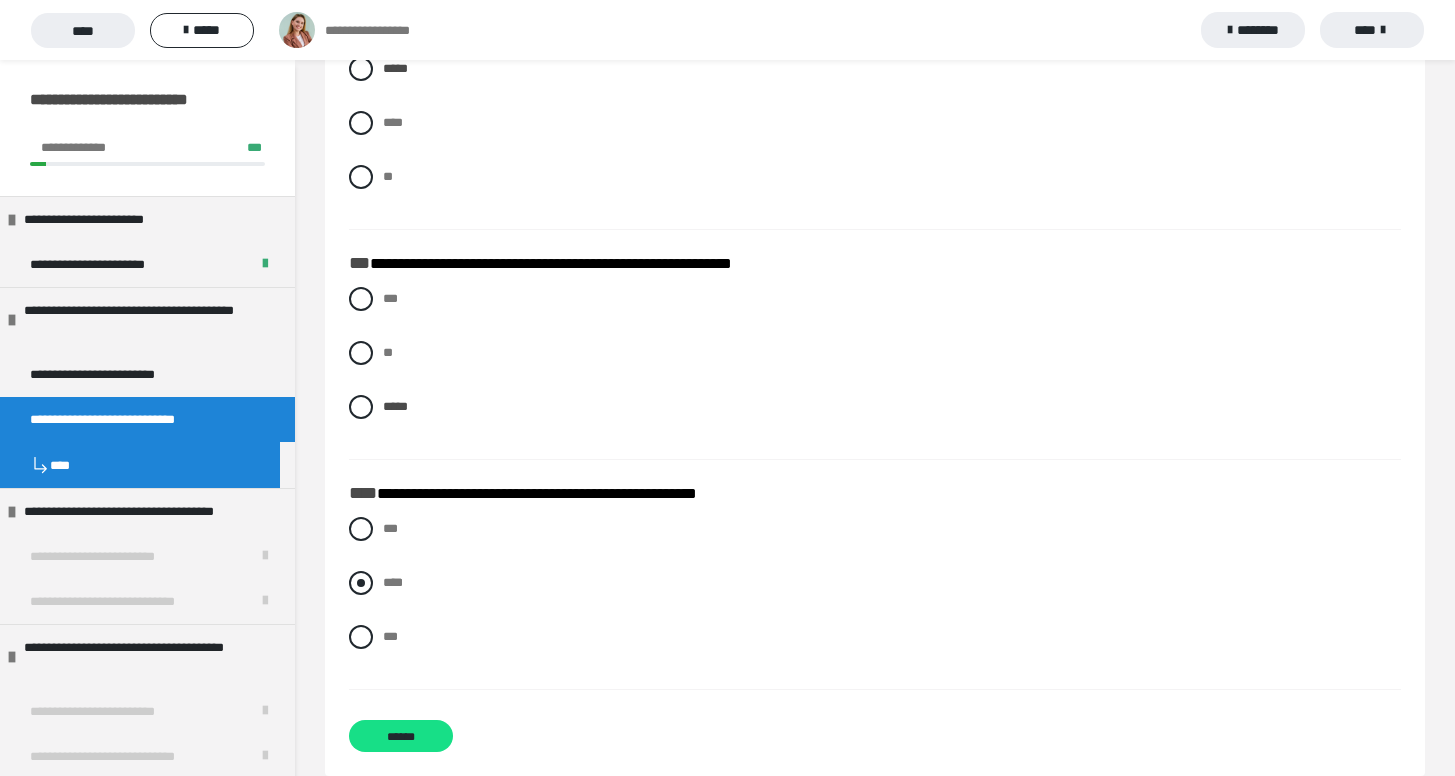 click on "****" at bounding box center (393, 582) 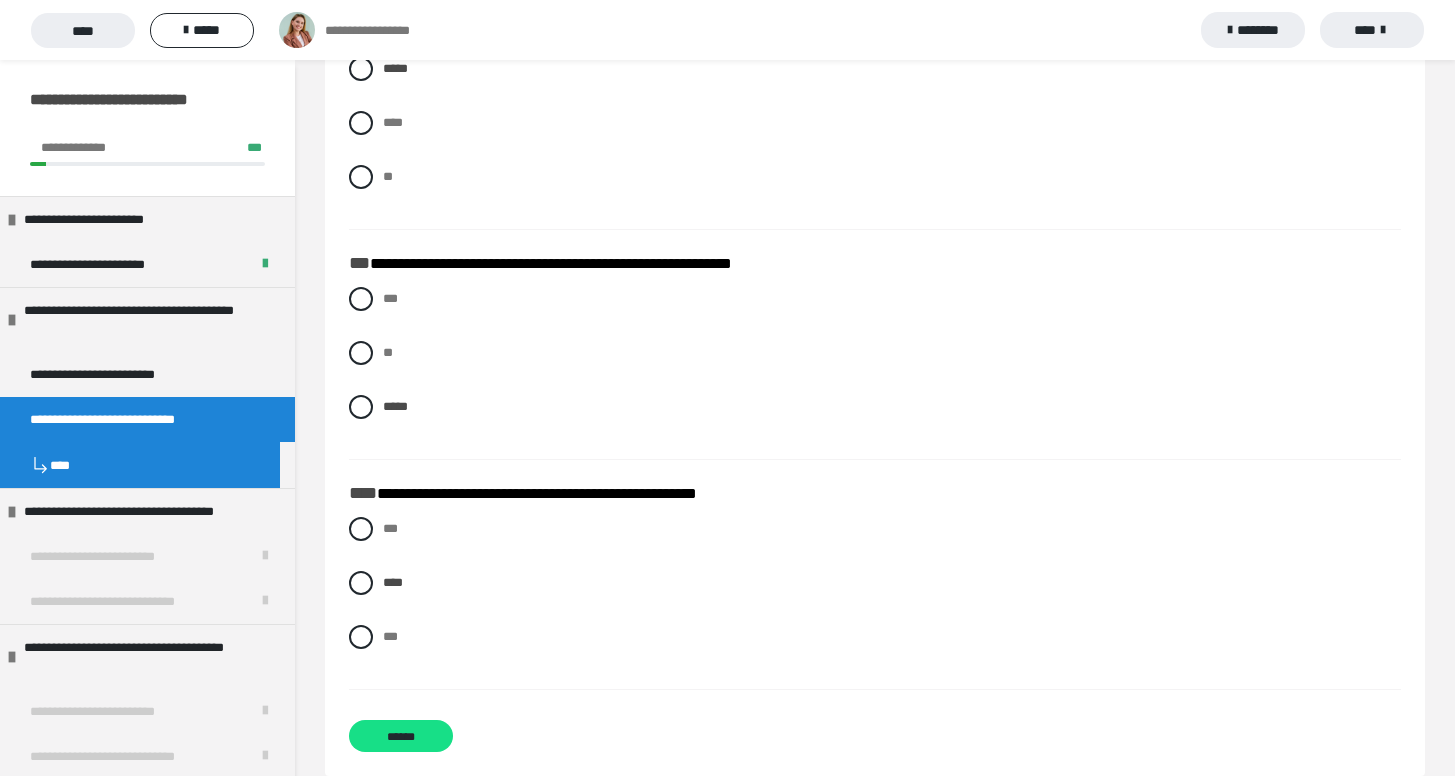 click on "*** **** ***" at bounding box center [875, 598] 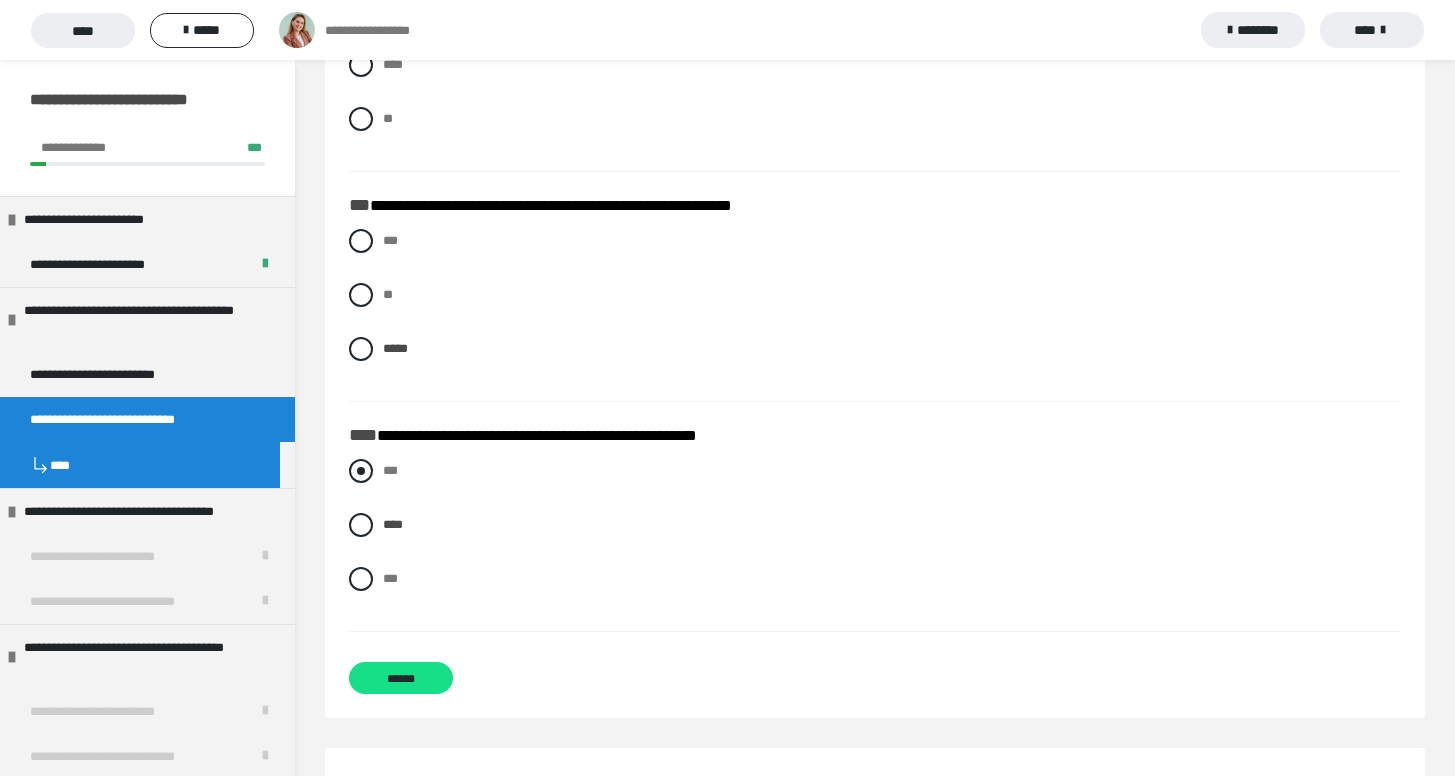 scroll, scrollTop: 1915, scrollLeft: 0, axis: vertical 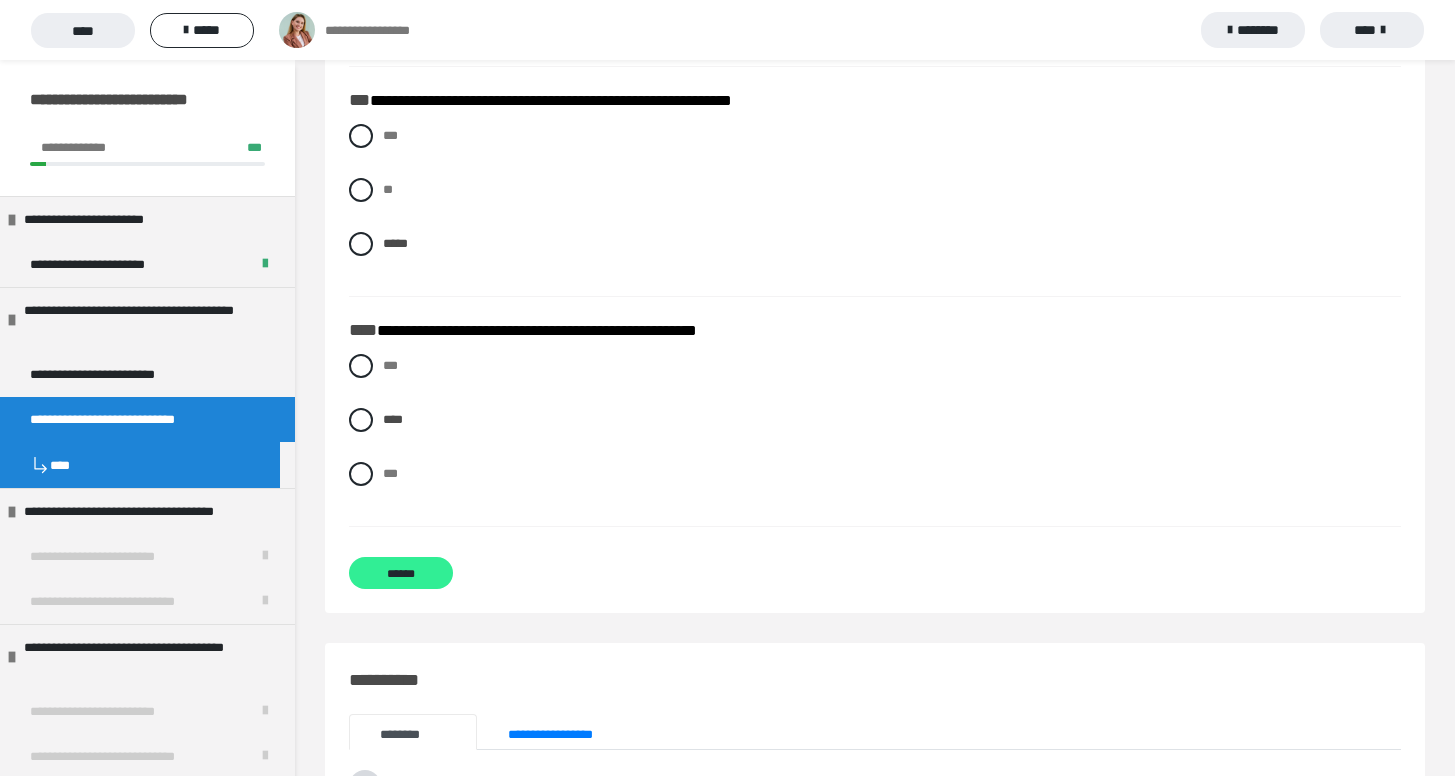 click on "******" at bounding box center (401, 573) 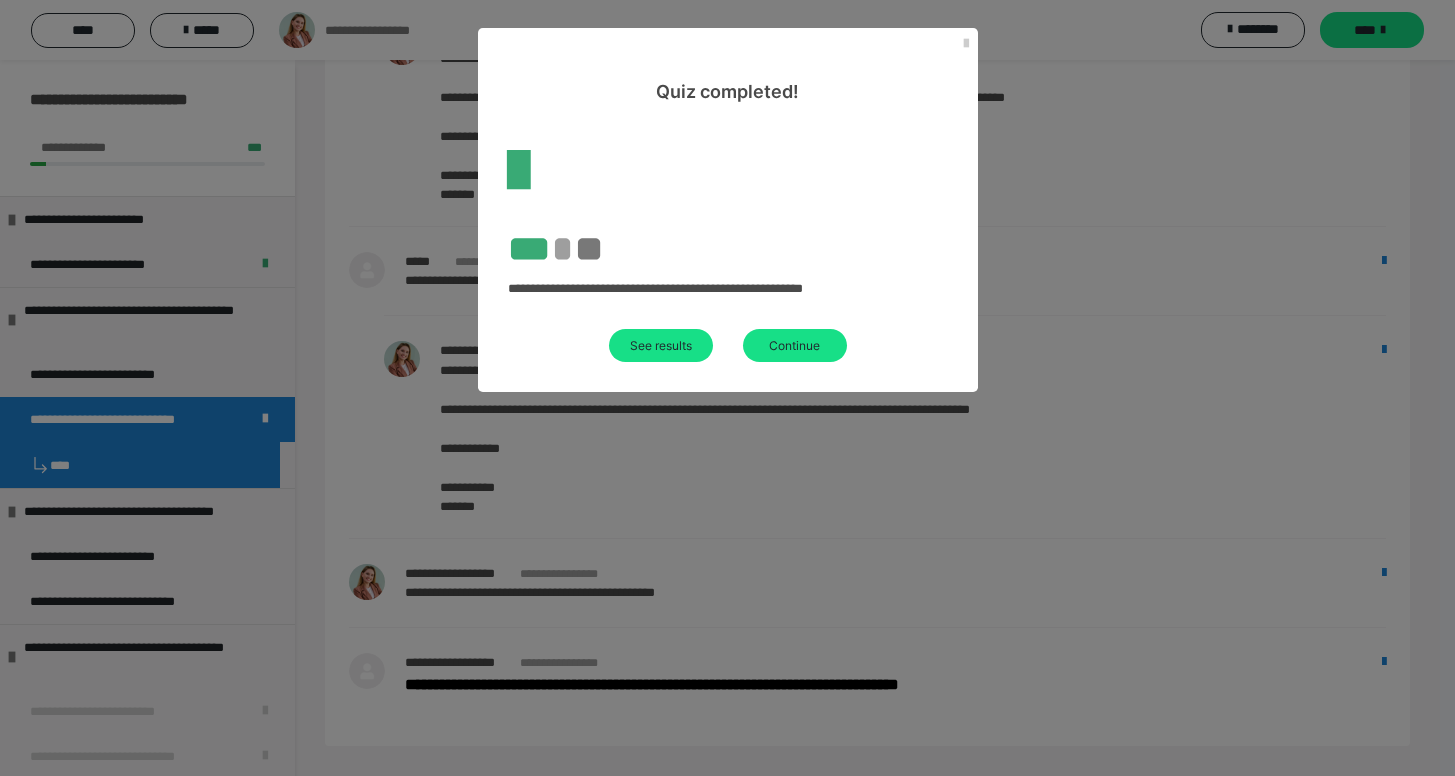 scroll, scrollTop: 946, scrollLeft: 0, axis: vertical 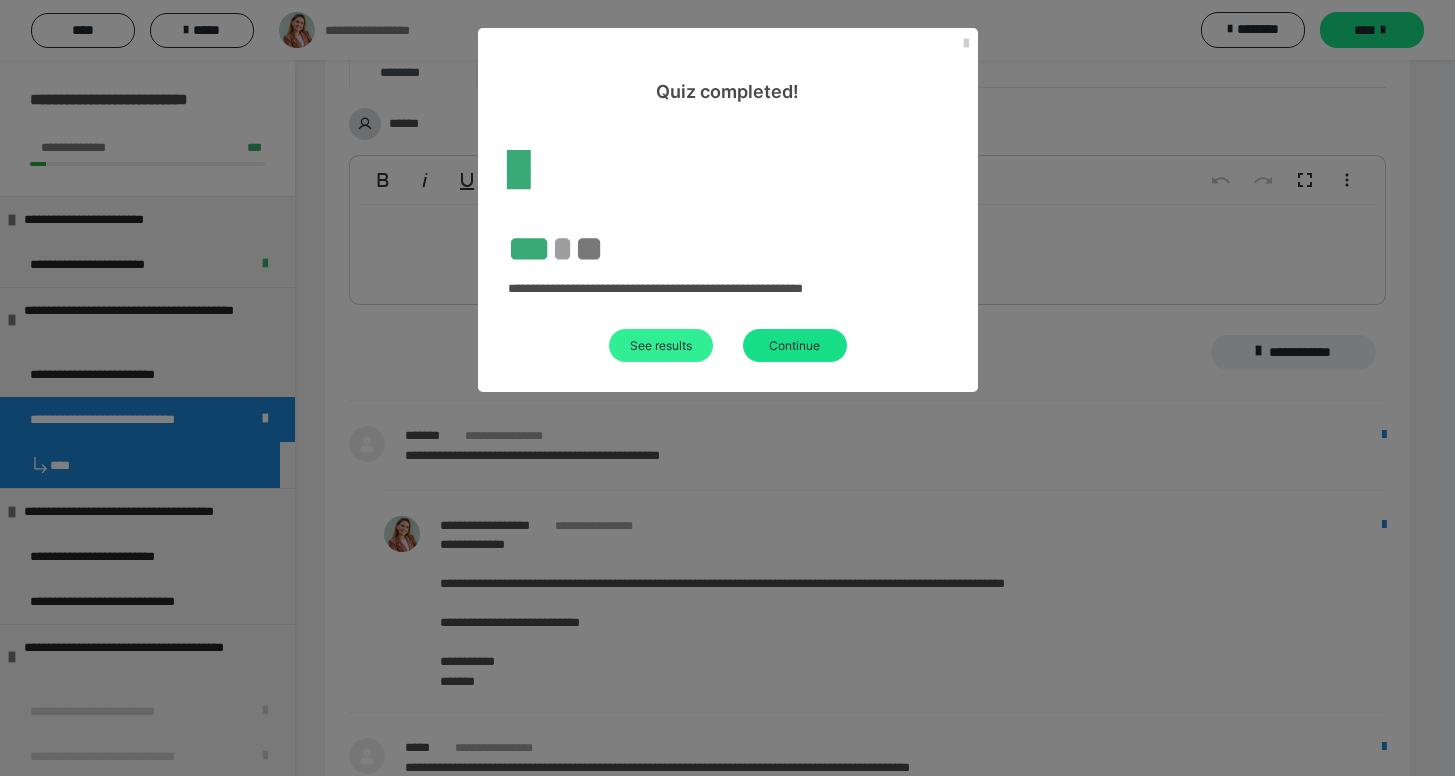 click on "See results" at bounding box center [661, 345] 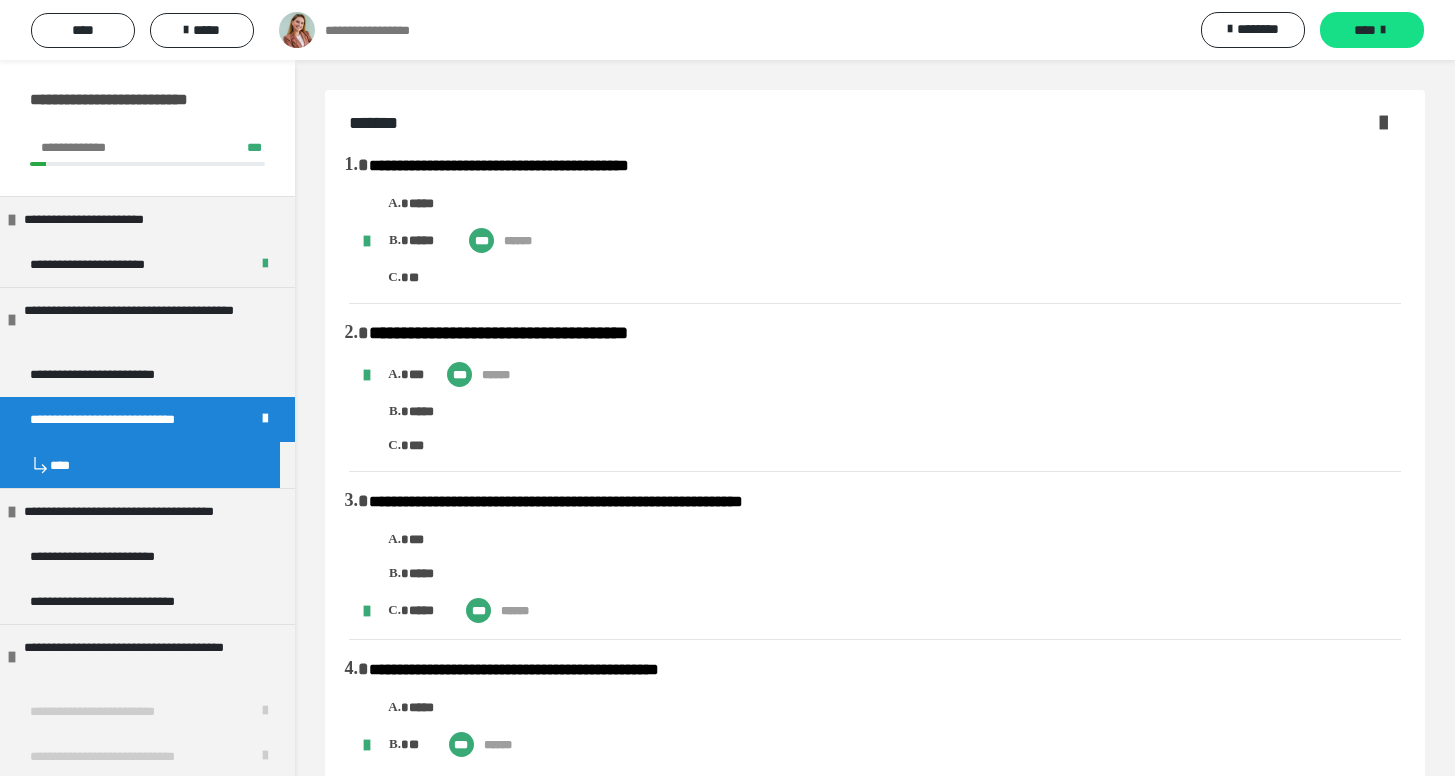 scroll, scrollTop: 0, scrollLeft: 0, axis: both 